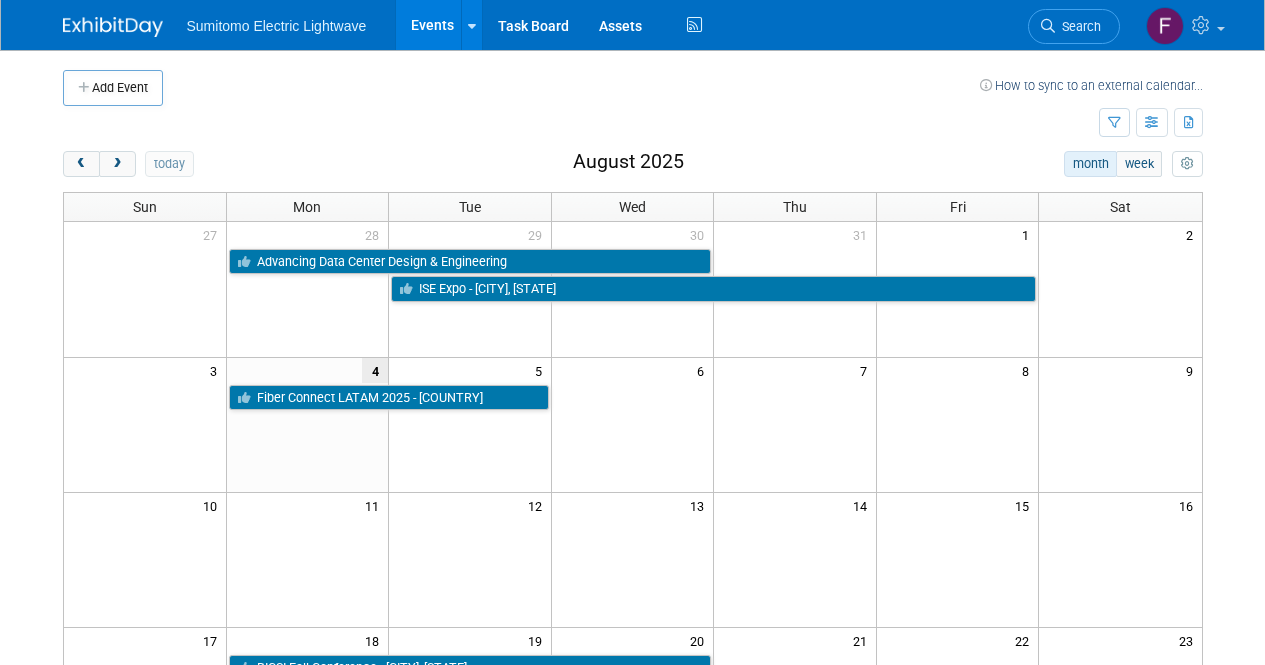scroll, scrollTop: 0, scrollLeft: 0, axis: both 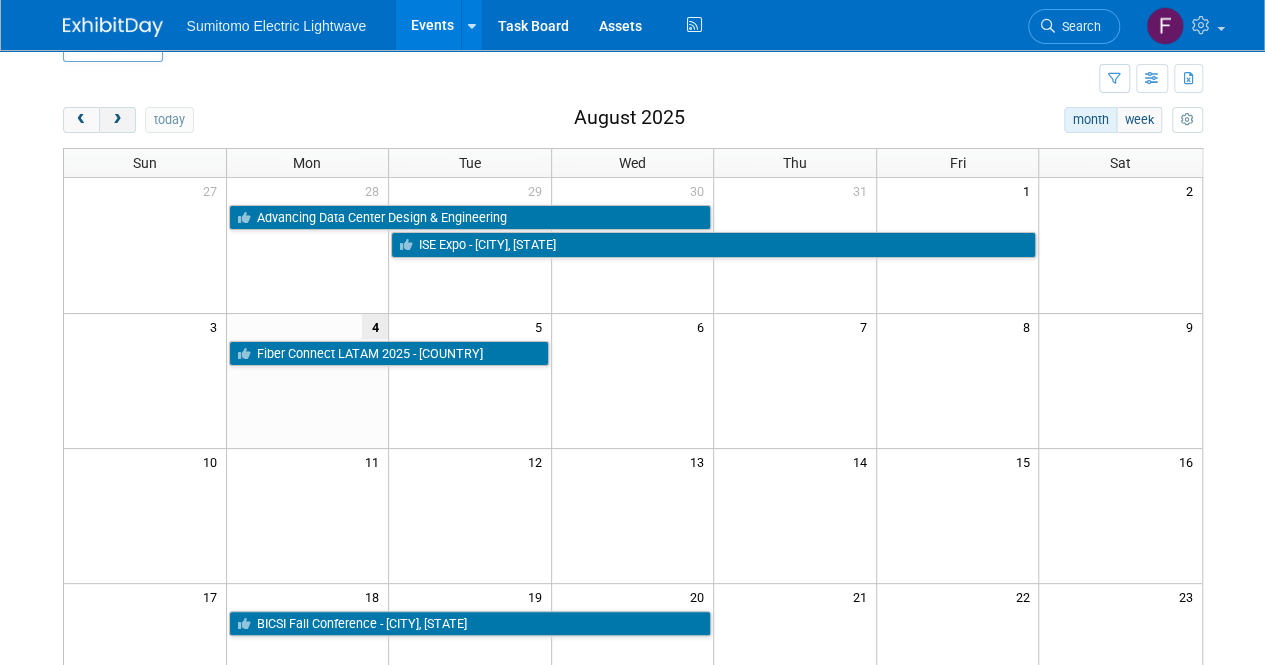 click at bounding box center [117, 120] 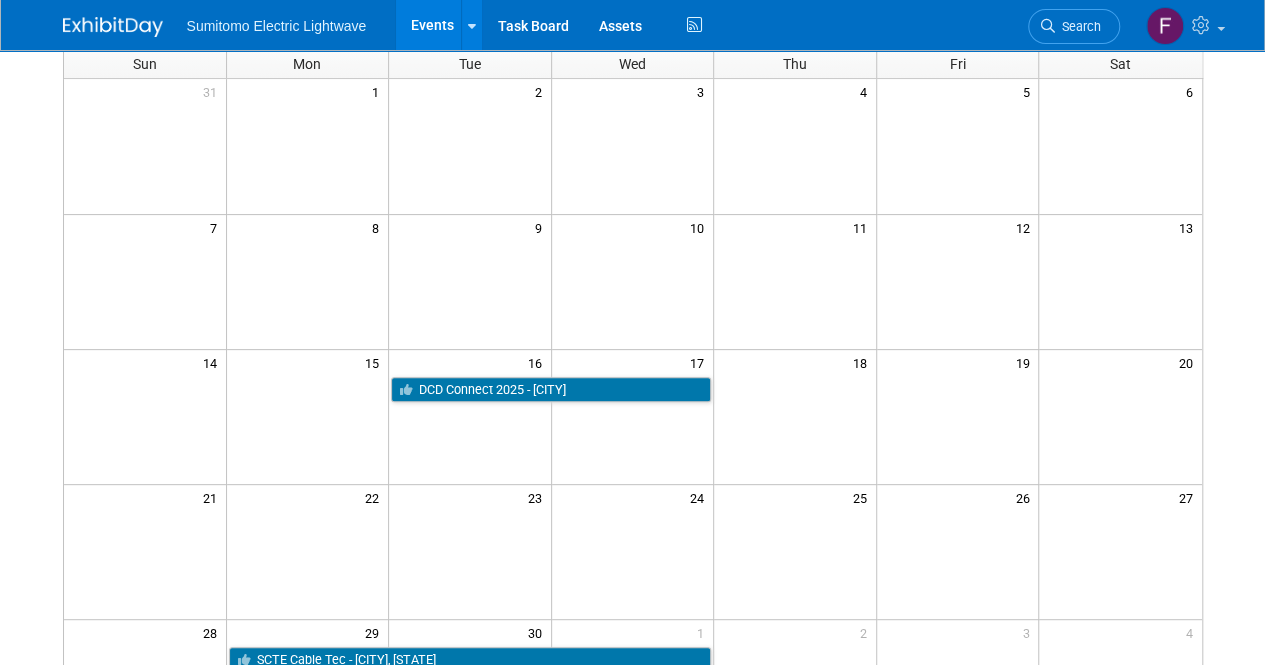 scroll, scrollTop: 0, scrollLeft: 0, axis: both 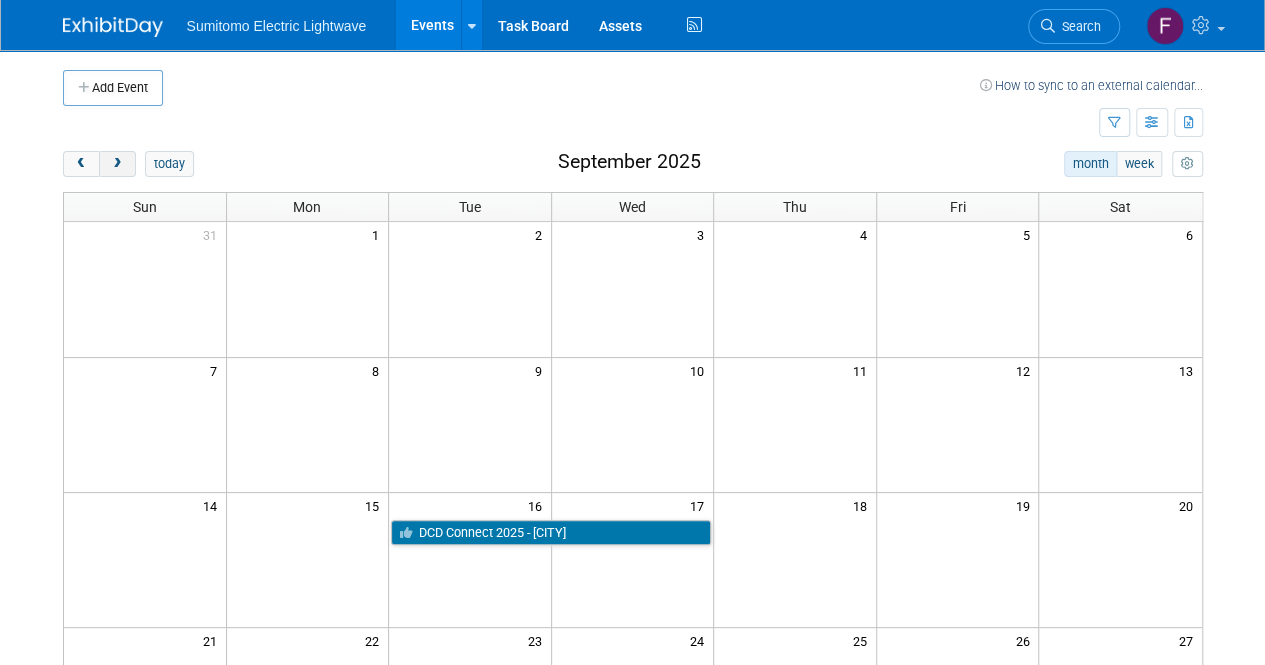 click at bounding box center (117, 164) 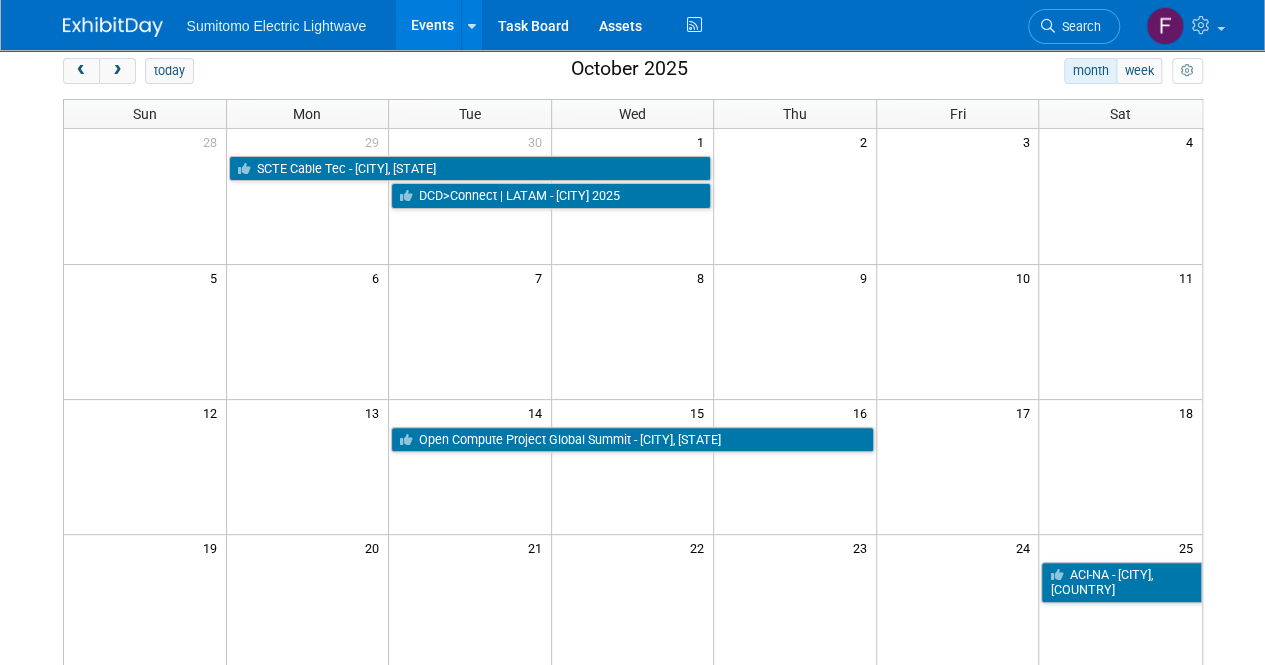 scroll, scrollTop: 94, scrollLeft: 0, axis: vertical 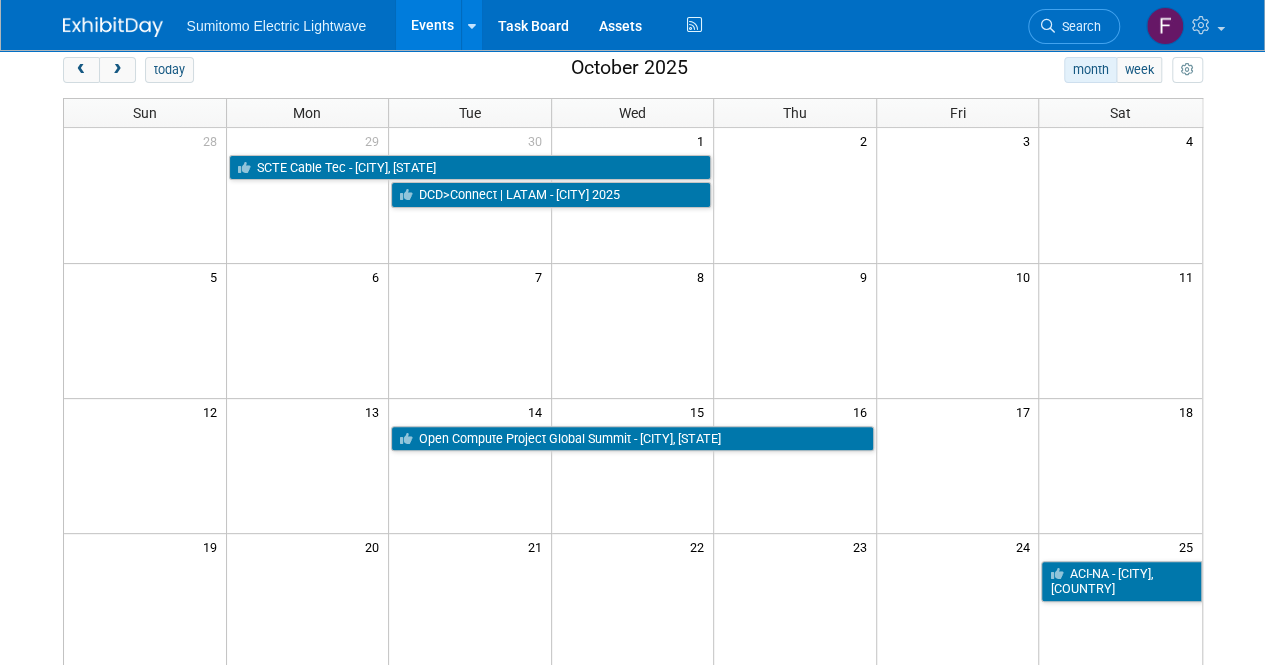 click at bounding box center [145, 465] 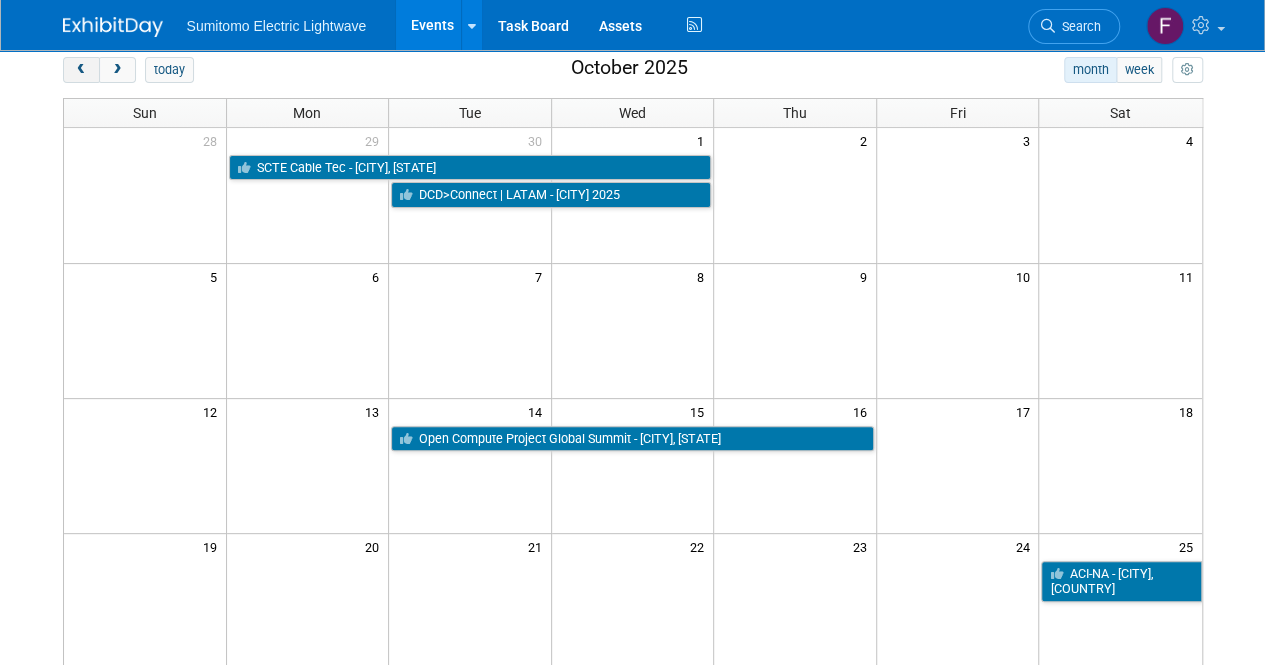 click at bounding box center (81, 70) 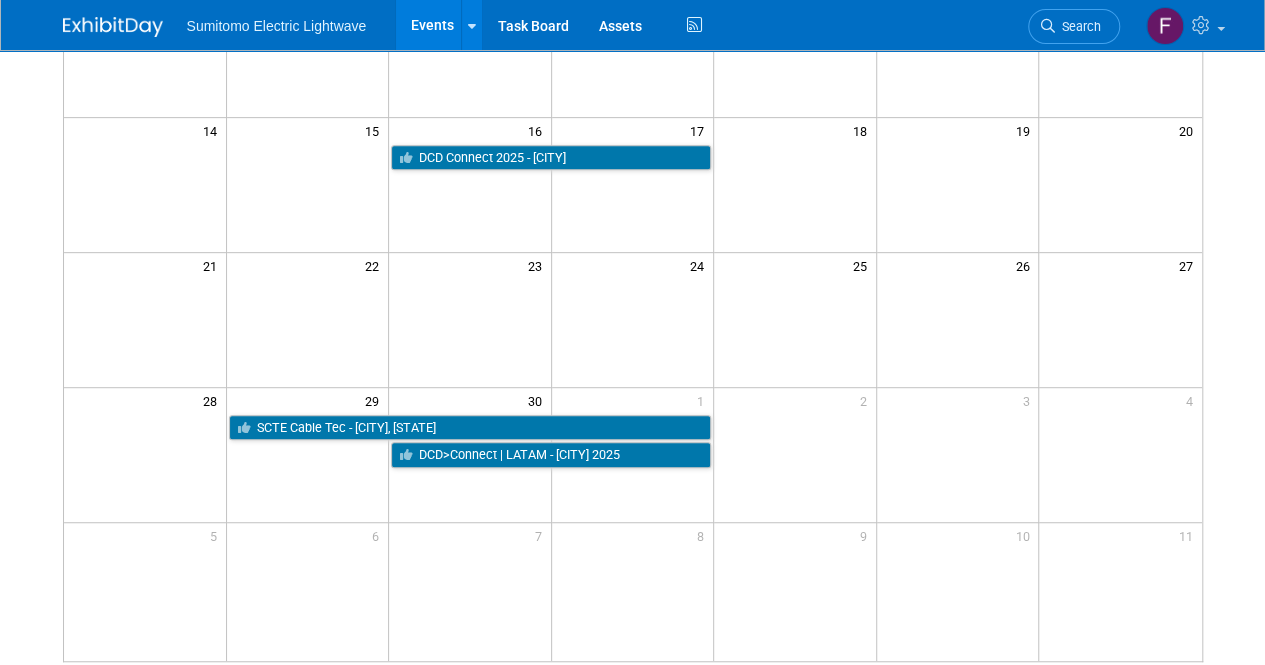scroll, scrollTop: 378, scrollLeft: 0, axis: vertical 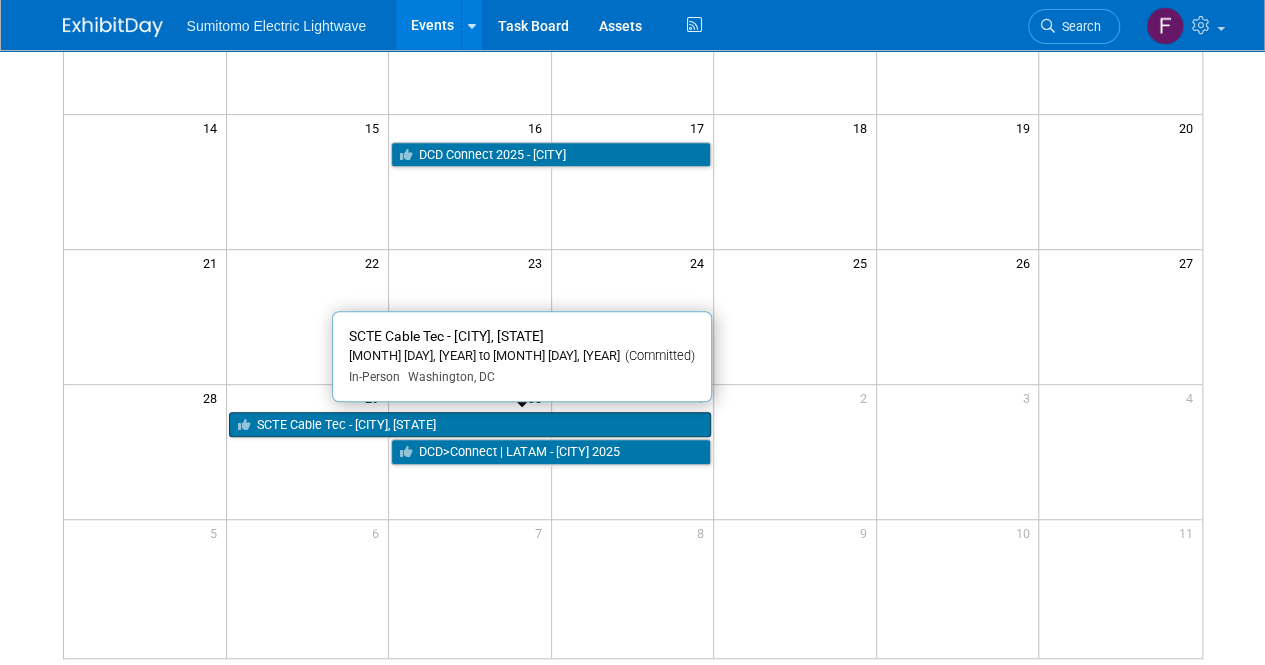click on "[EVENT] - [CITY], [STATE]" at bounding box center [470, 425] 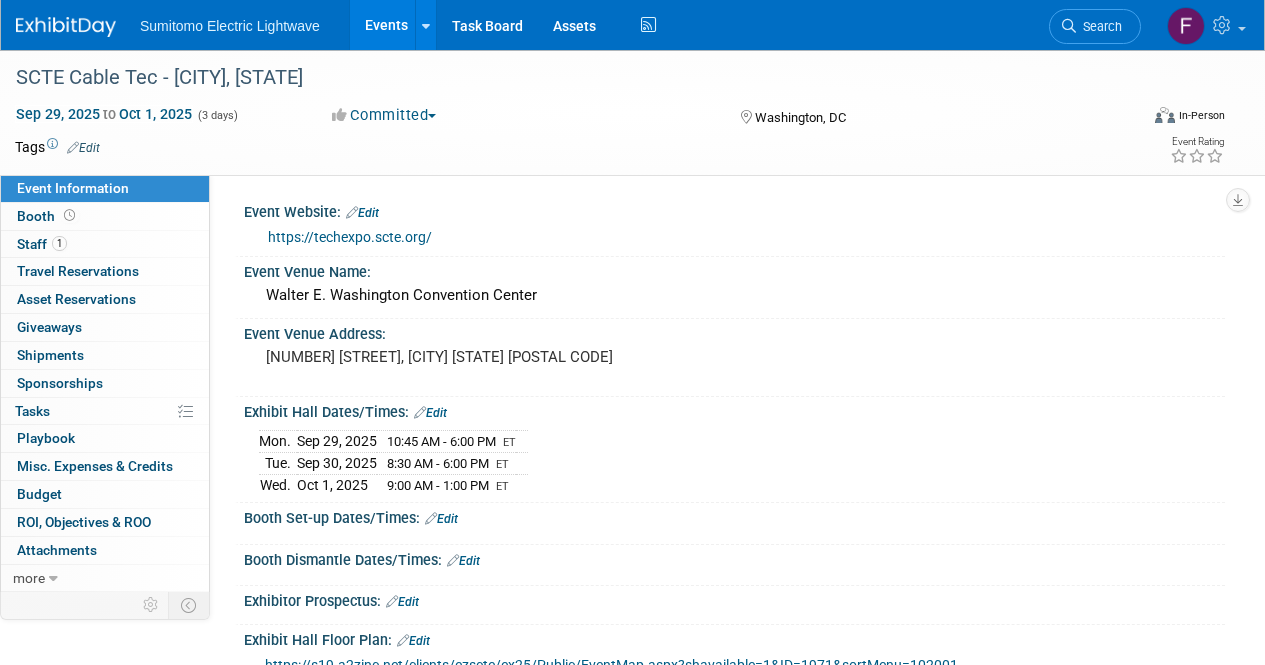 scroll, scrollTop: 0, scrollLeft: 0, axis: both 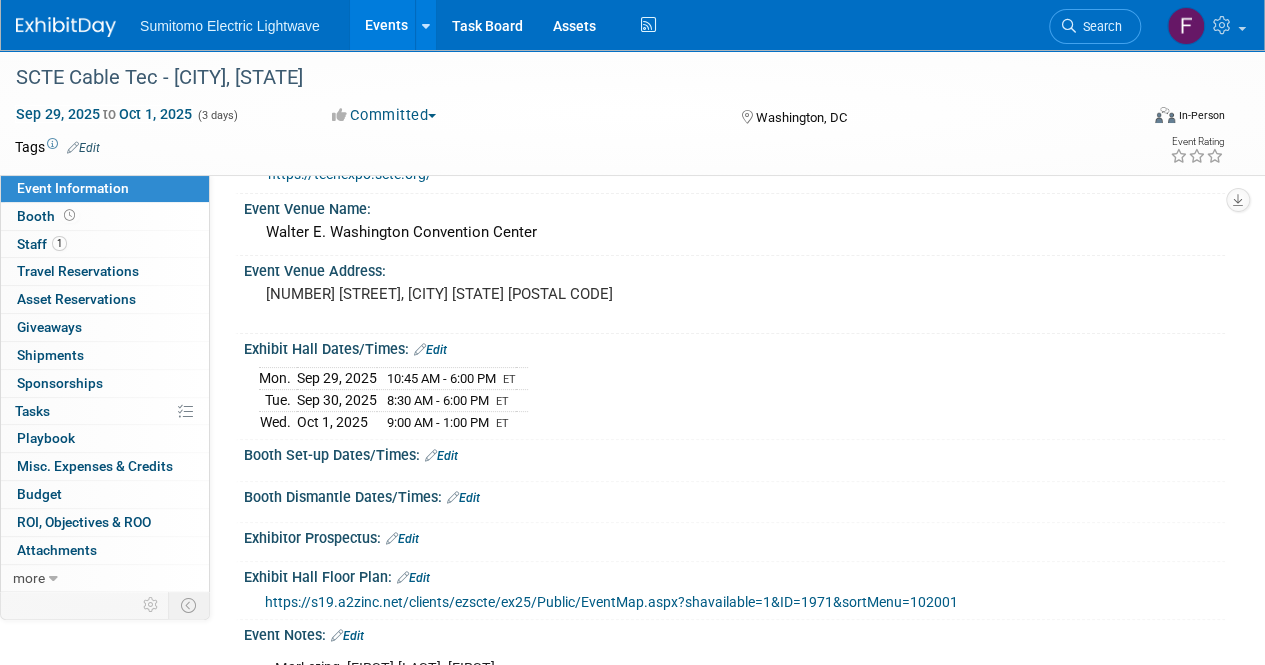 drag, startPoint x: 296, startPoint y: 374, endPoint x: 374, endPoint y: 377, distance: 78.05767 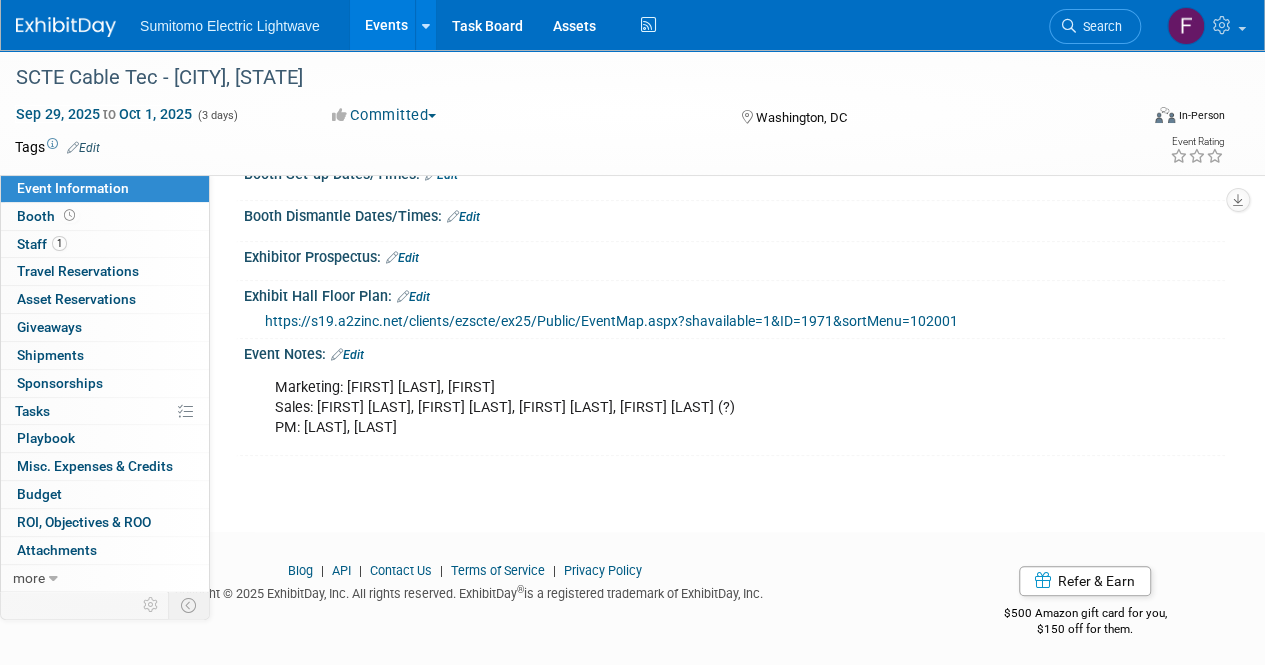 scroll, scrollTop: 344, scrollLeft: 0, axis: vertical 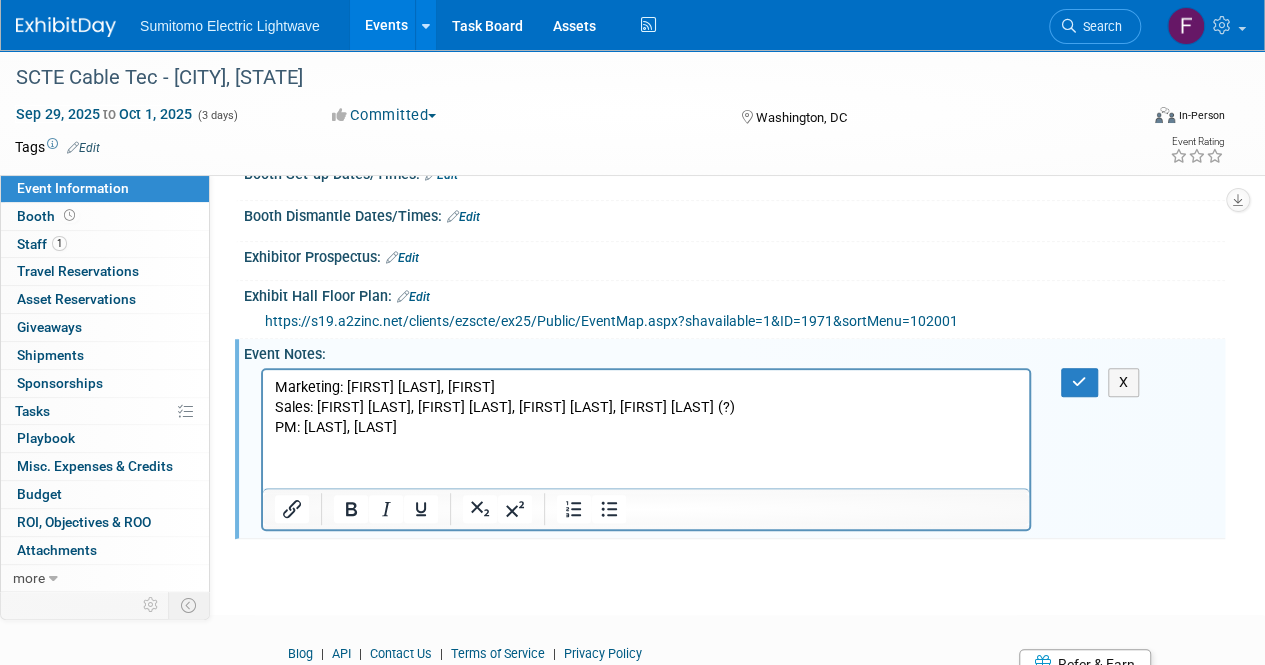 click on "Marketing: Katie Tart, Rife Sales: Austin Meadows, Jerry Lee, Patria Smith, Vernon Yow (?) PM: Evans, Roeten" at bounding box center [646, 407] 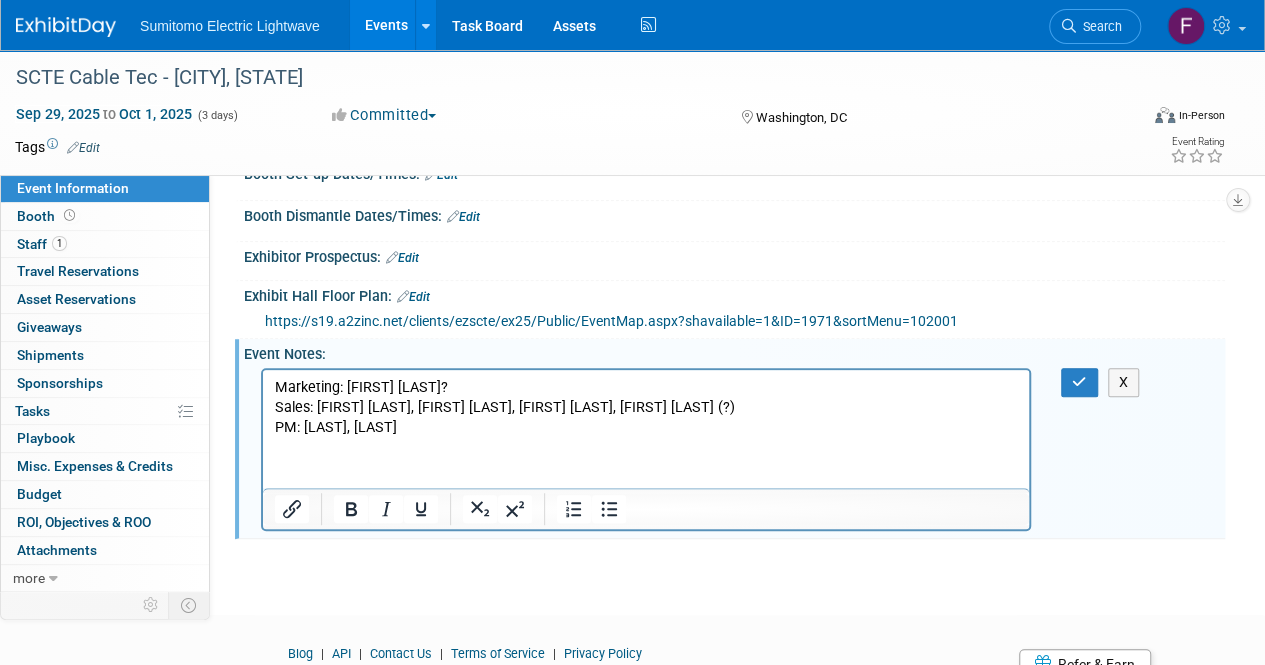 click on "Marketing: Katie Tart, Rife? Sales: Austin Meadows, Jerry Lee, Ross Smith, Vernon Yow (?) PM: Evans, Roeten" at bounding box center (646, 407) 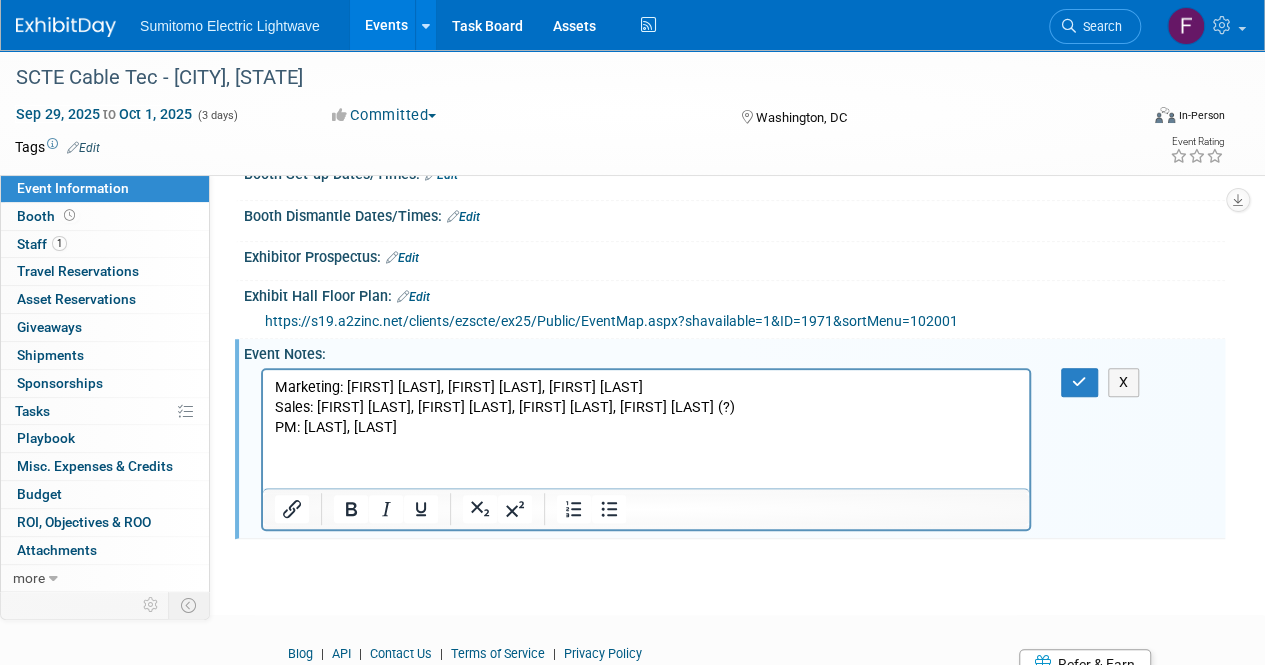 click on "Marketing: Katie Tart, Jacob Godwin, Faith Byrd Sales: Austin Meadows, Jerry Lee, Ross Smith, Vernon Yow (?) PM: Evans, Roeten" at bounding box center [646, 407] 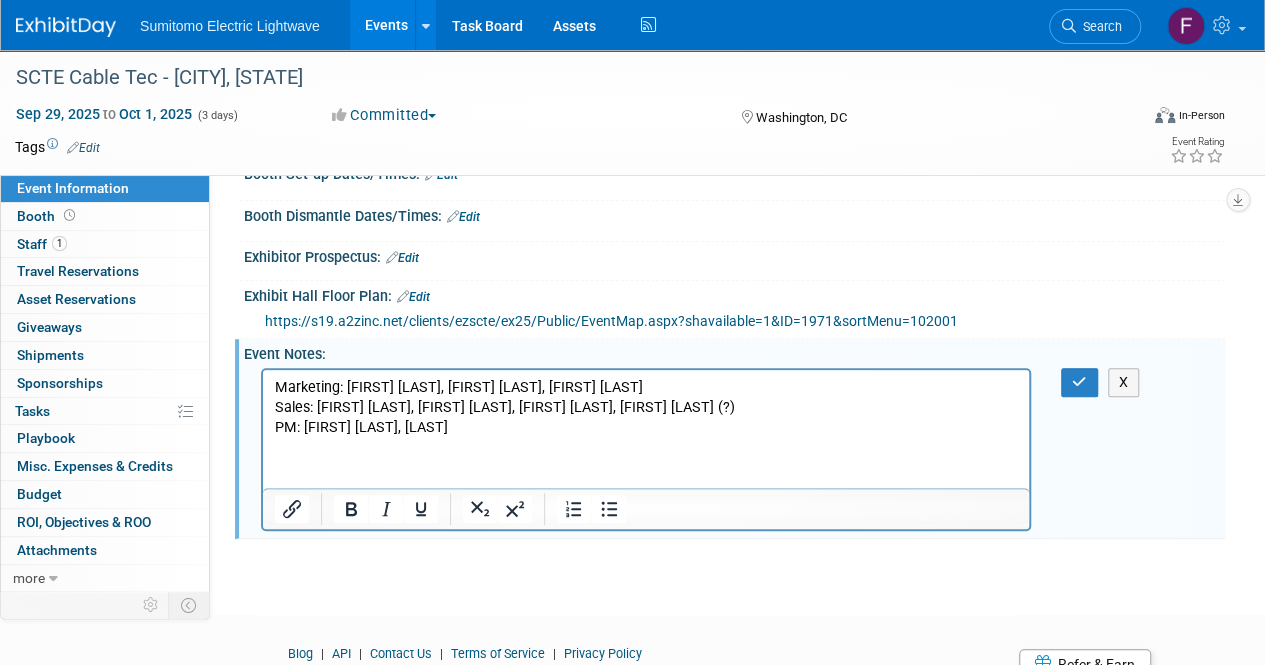click on "Marketing: Katie Tart, Jacob Godwin, Faith Byrd Sales: Austin Meadows, Jerry Lee, Ross Smith, Vernon Yow (?) PM: Keanna Evans, Roeten" at bounding box center [646, 407] 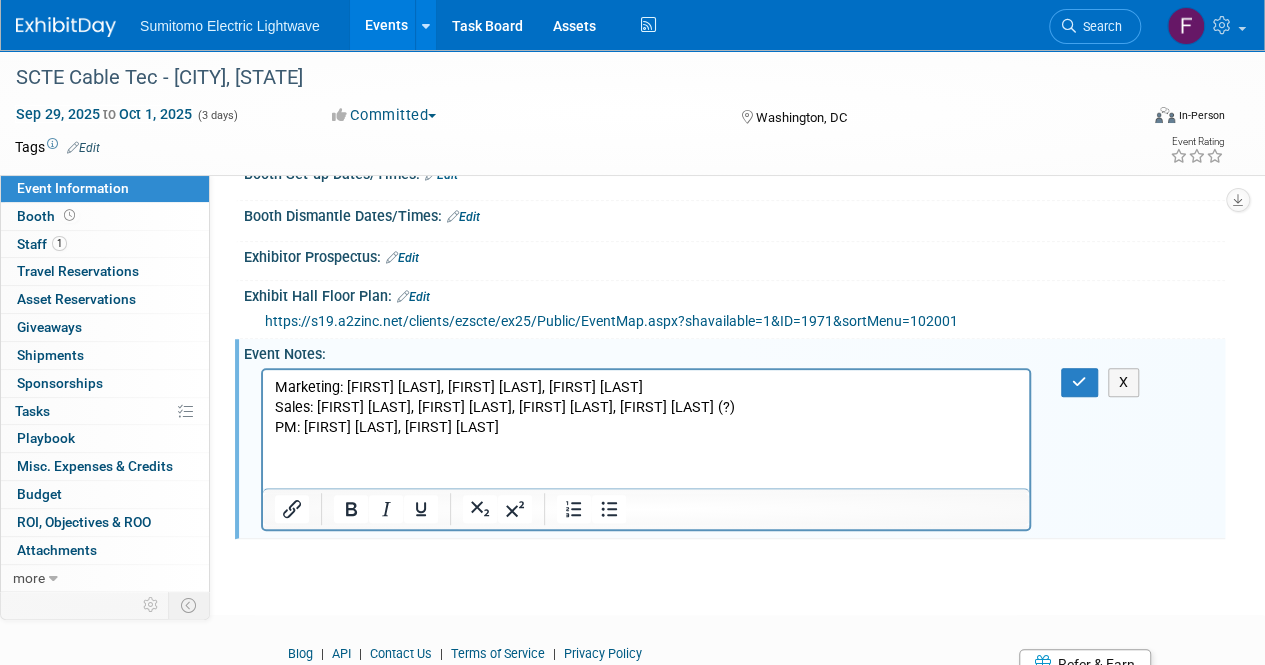 click on "Marketing: Katie Tart, Jacob Godwin, Faith Byrd Sales: Austin Meadows, Jerry Lee, Ross Smith, Vernon Yow (?) PM: Keanna Evans, Kaitlyn Roeten" at bounding box center [646, 407] 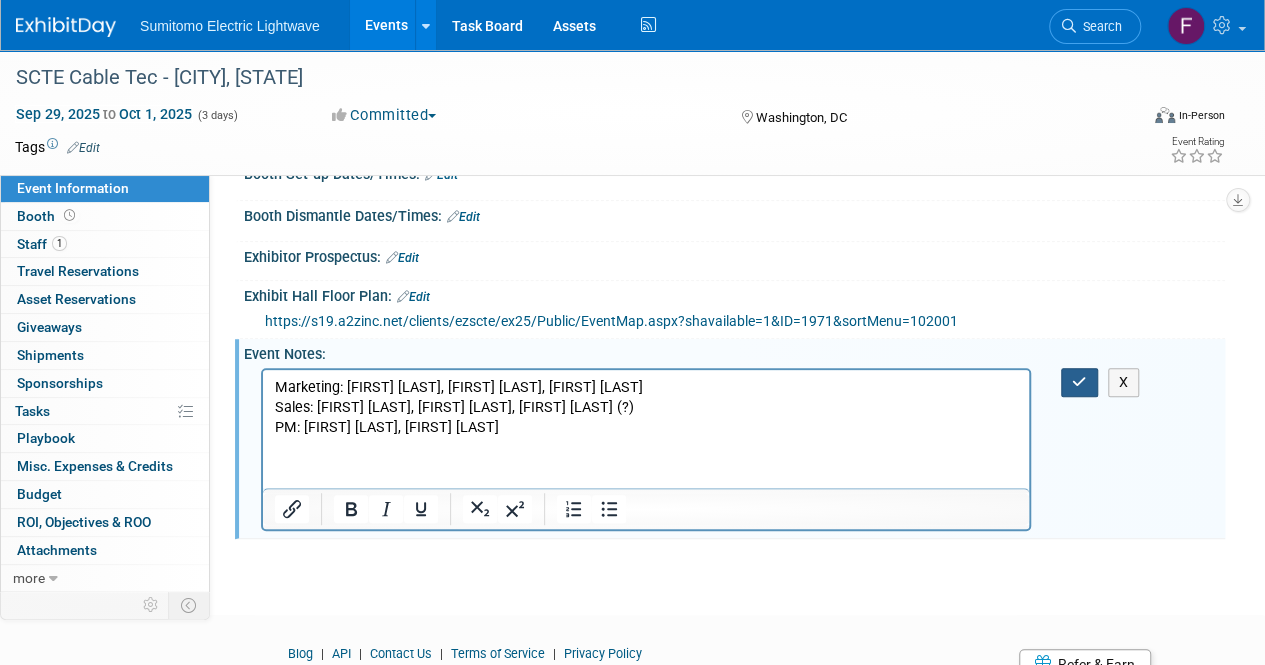 click at bounding box center (1079, 382) 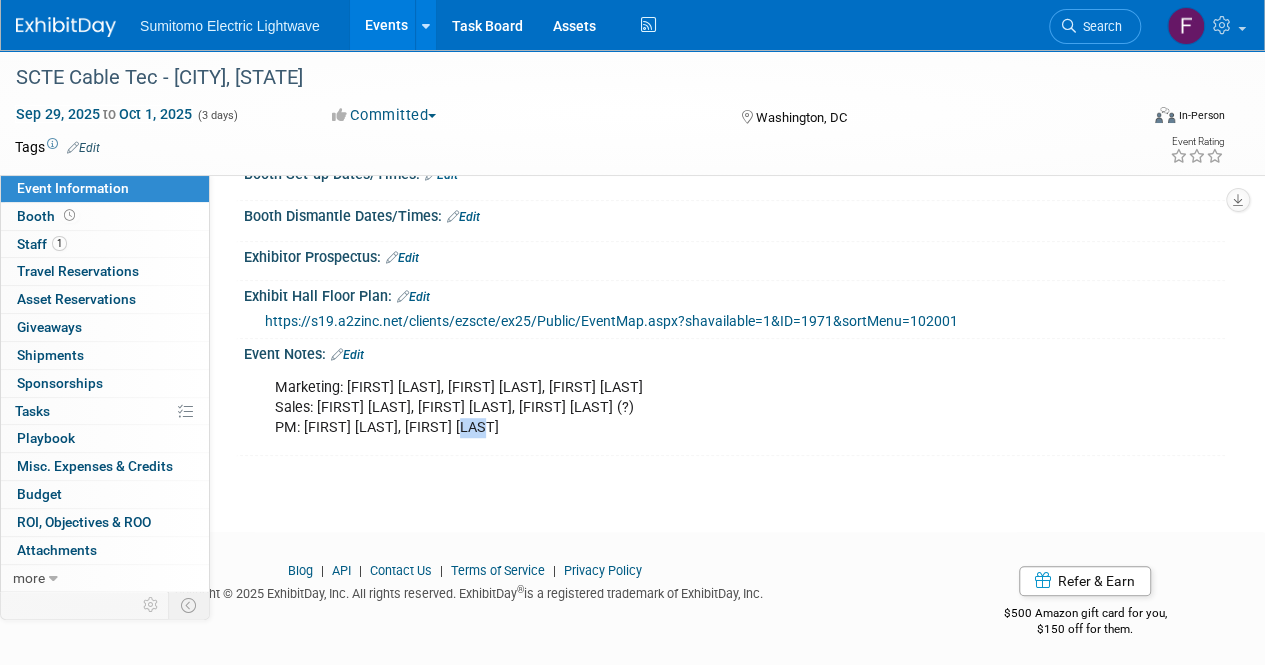 drag, startPoint x: 496, startPoint y: 415, endPoint x: 468, endPoint y: 413, distance: 28.071337 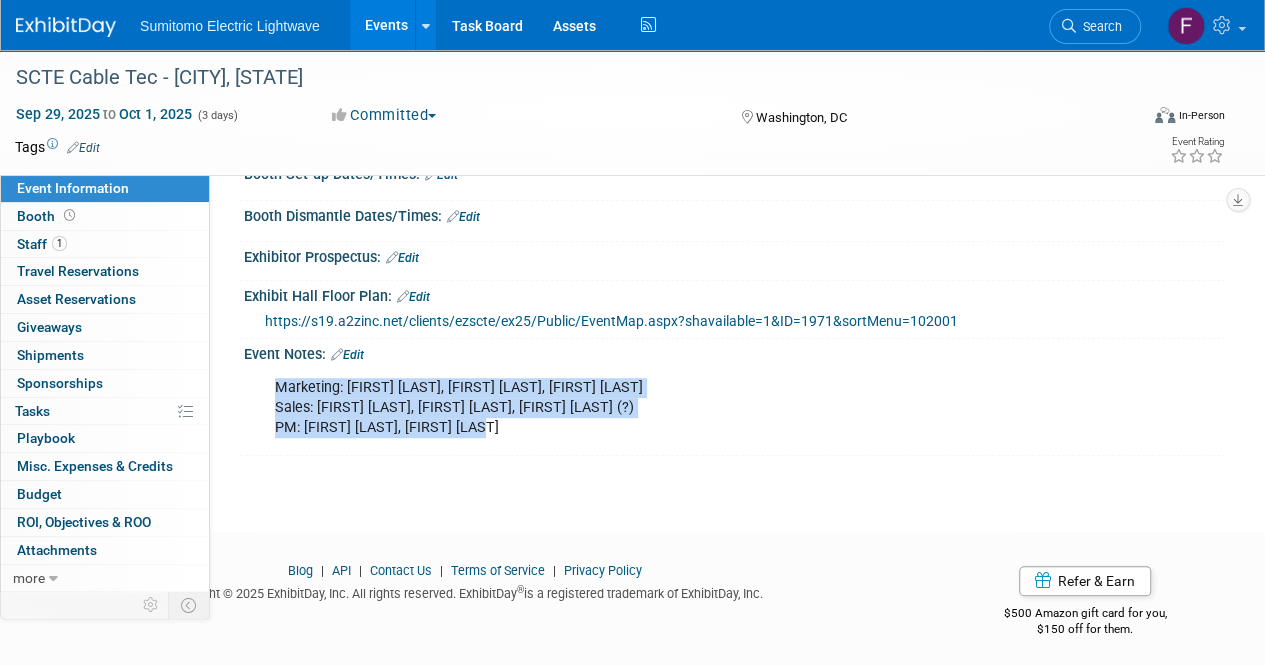 drag, startPoint x: 276, startPoint y: 376, endPoint x: 493, endPoint y: 430, distance: 223.61798 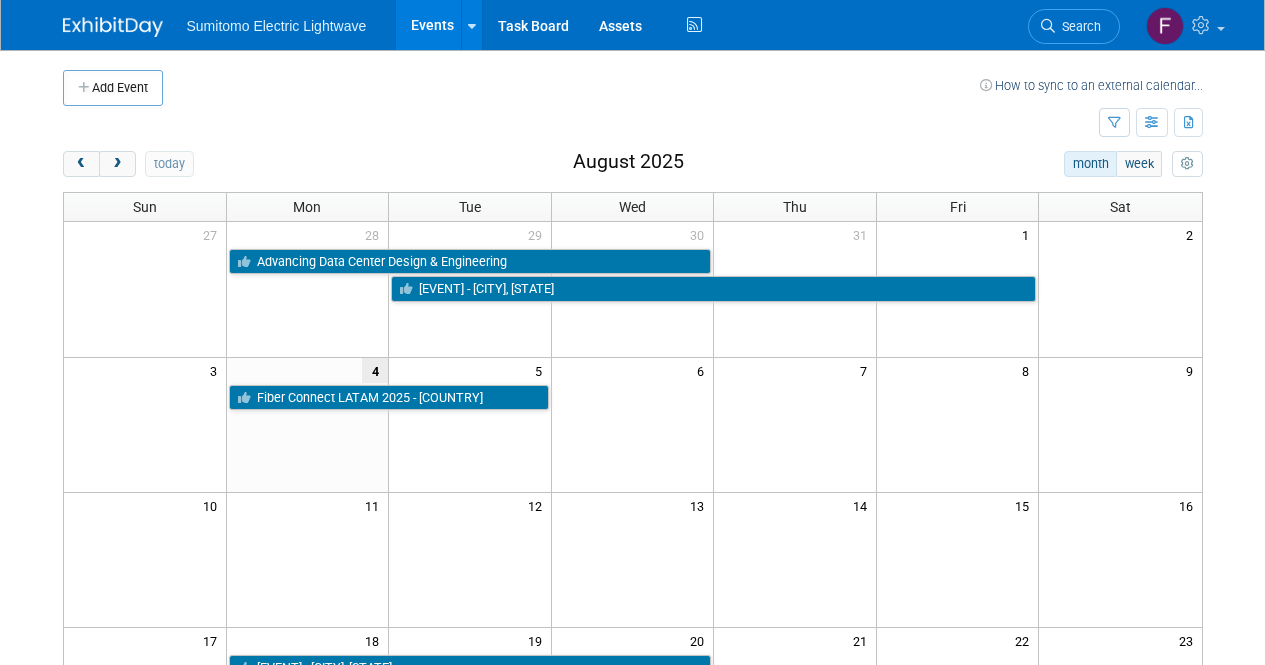 scroll, scrollTop: 378, scrollLeft: 0, axis: vertical 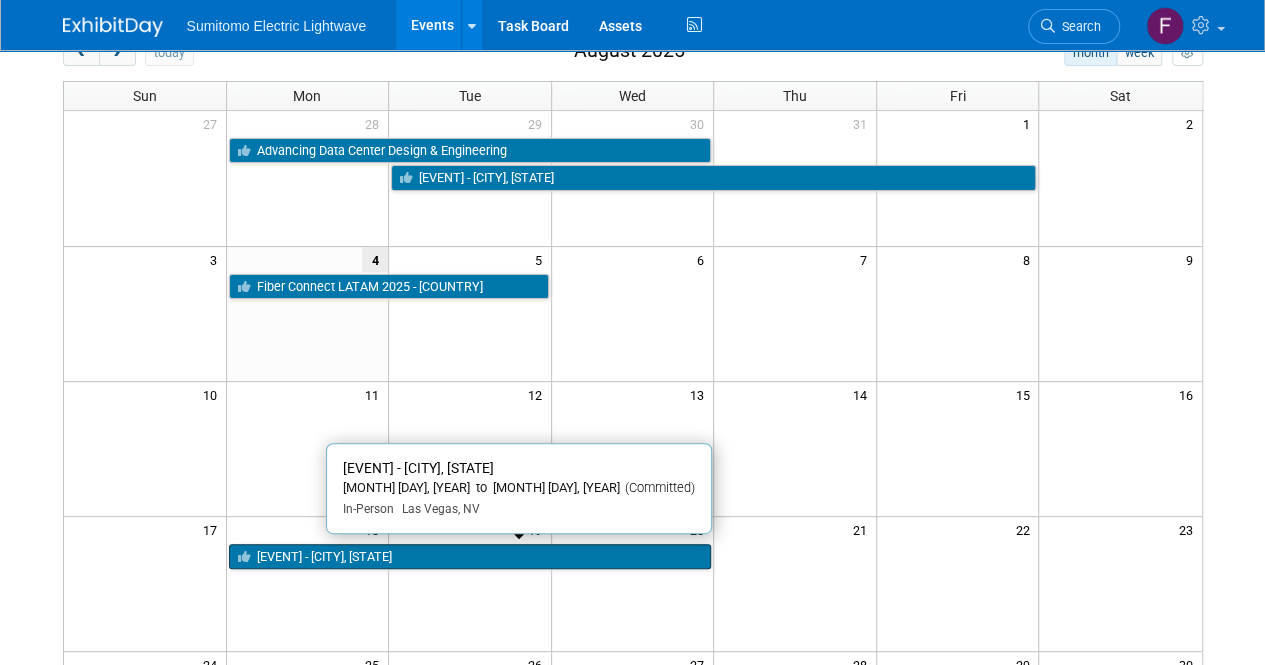 click on "[EVENT] - [CITY], [STATE]" at bounding box center (470, 557) 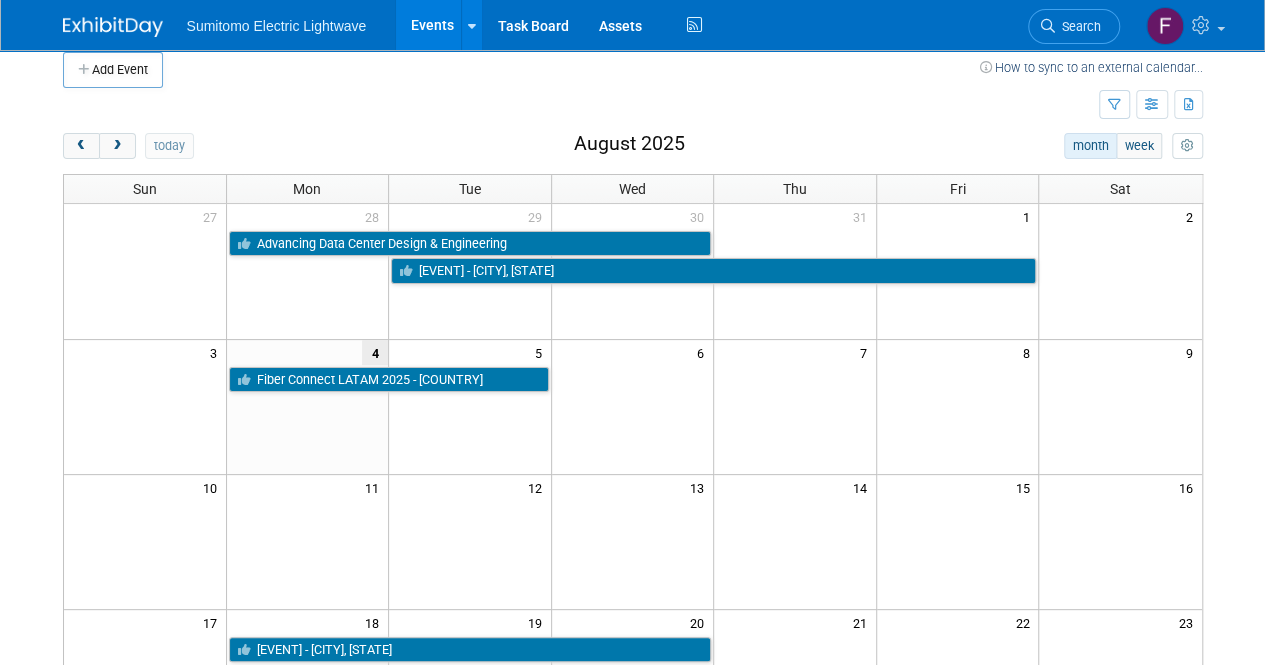 scroll, scrollTop: 9, scrollLeft: 0, axis: vertical 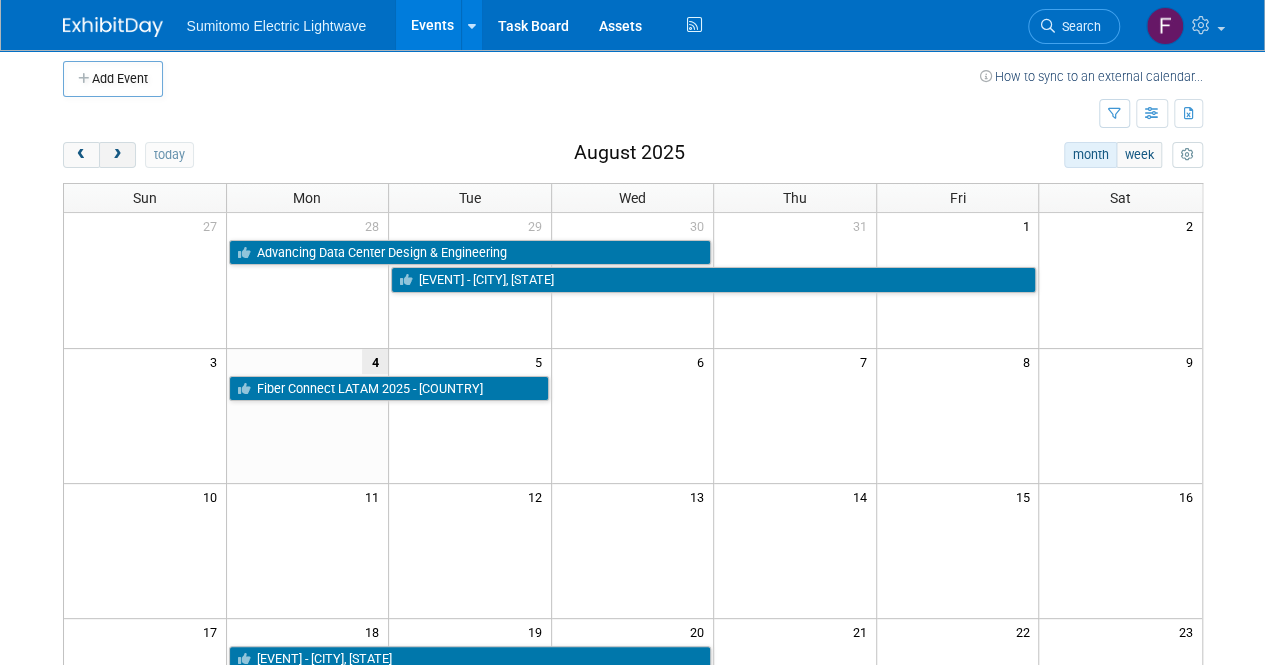 click at bounding box center (117, 155) 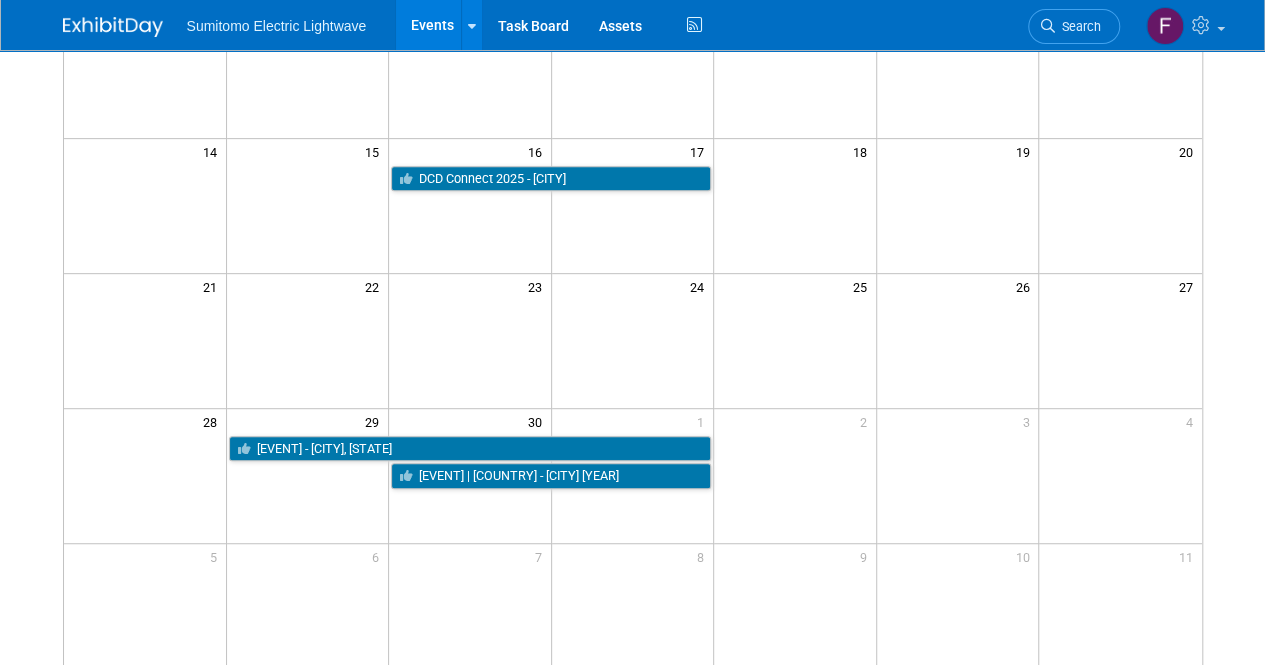 scroll, scrollTop: 353, scrollLeft: 0, axis: vertical 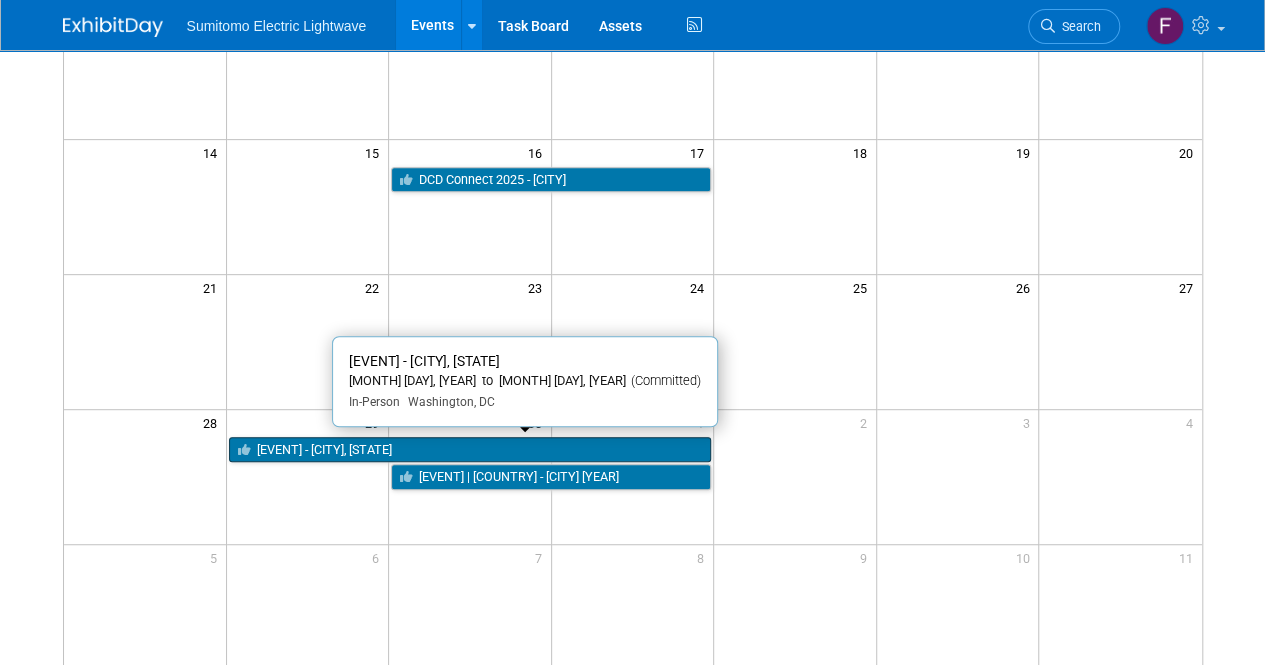 click on "[EVENT] - [CITY], [STATE]" at bounding box center [470, 450] 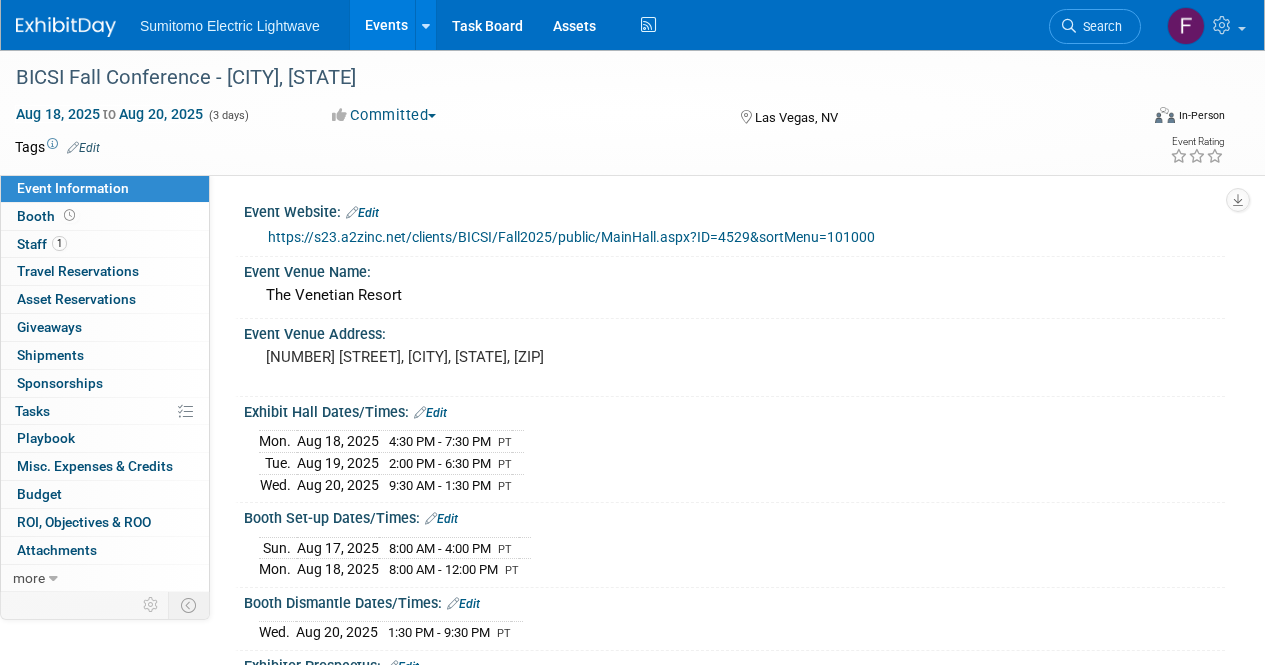 scroll, scrollTop: 0, scrollLeft: 0, axis: both 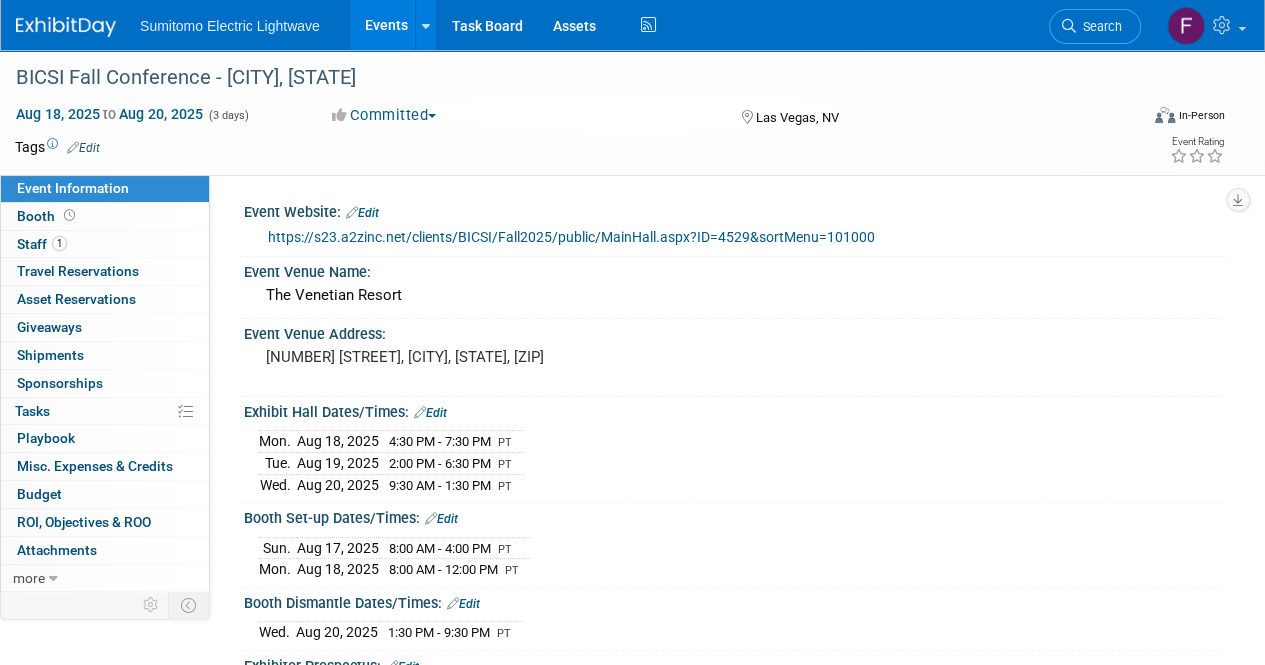 click on "https://s23.a2zinc.net/clients/BICSI/Fall2025/public/MainHall.aspx?ID=4529&sortMenu=101000" at bounding box center [571, 237] 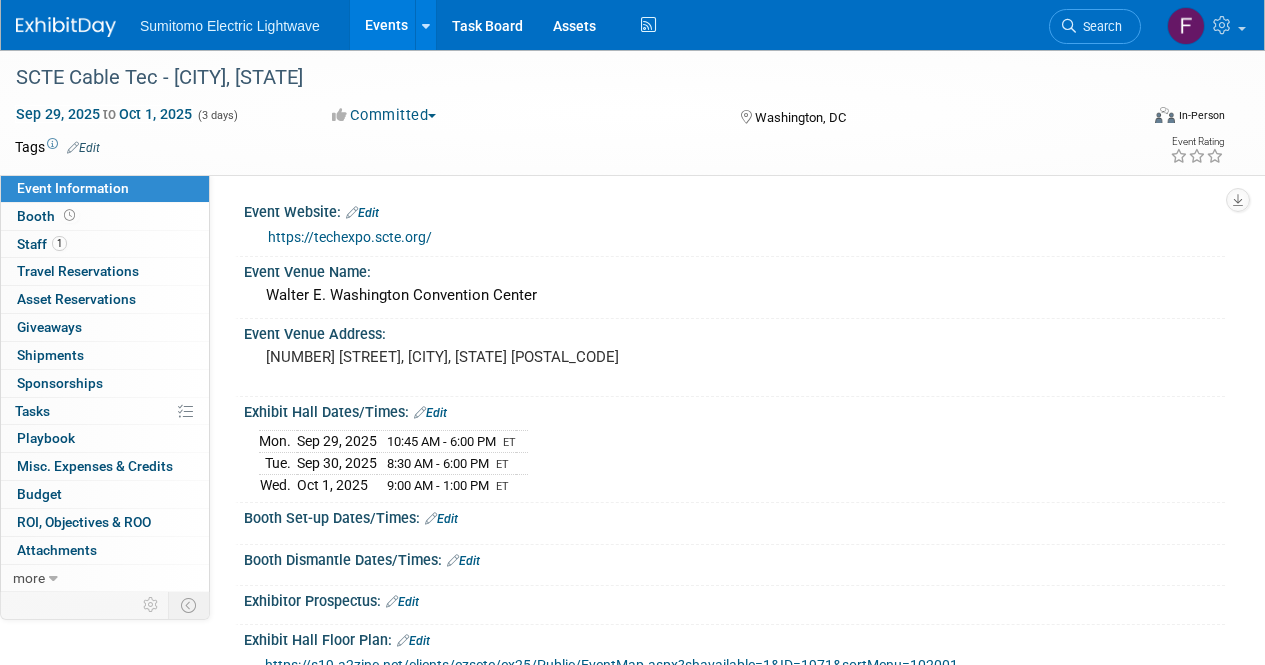 scroll, scrollTop: 0, scrollLeft: 0, axis: both 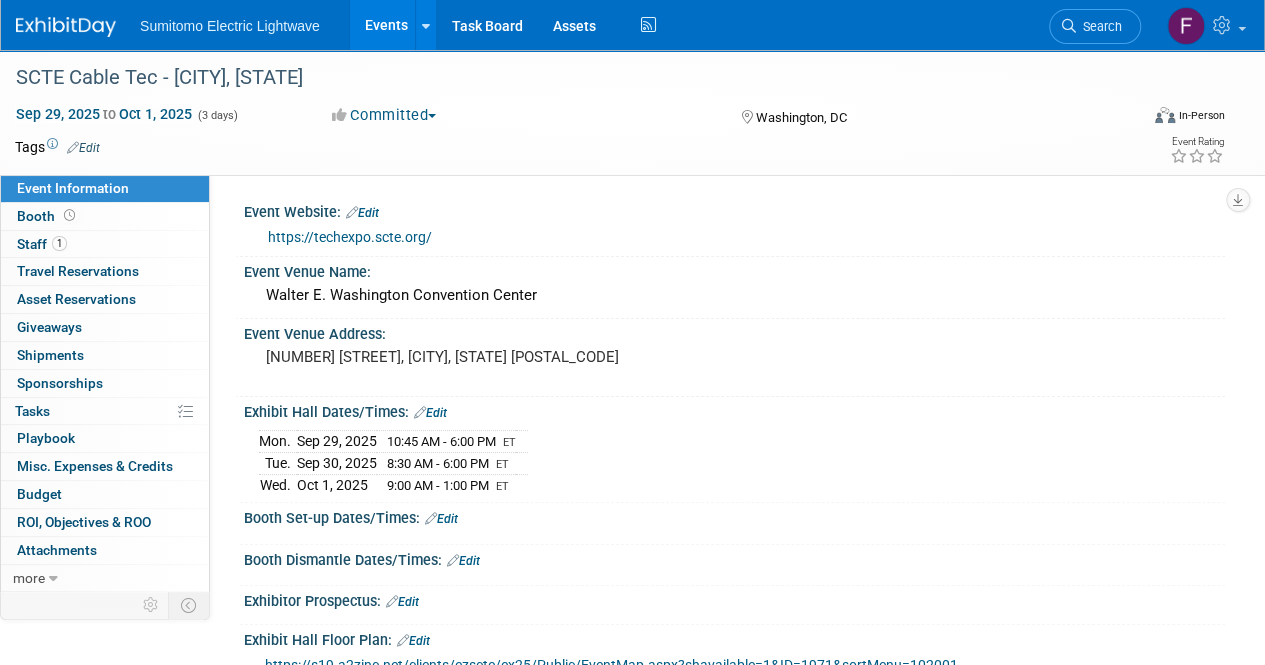 click on "https://techexpo.scte.org/" at bounding box center [350, 237] 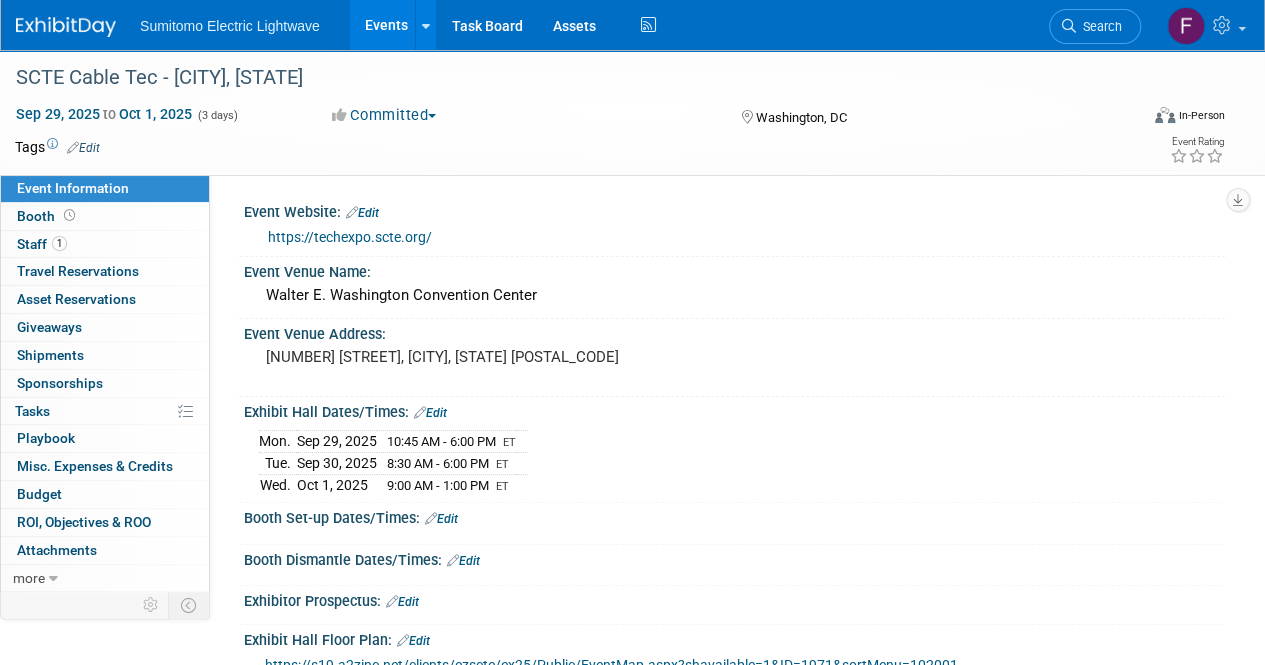 scroll, scrollTop: 6, scrollLeft: 0, axis: vertical 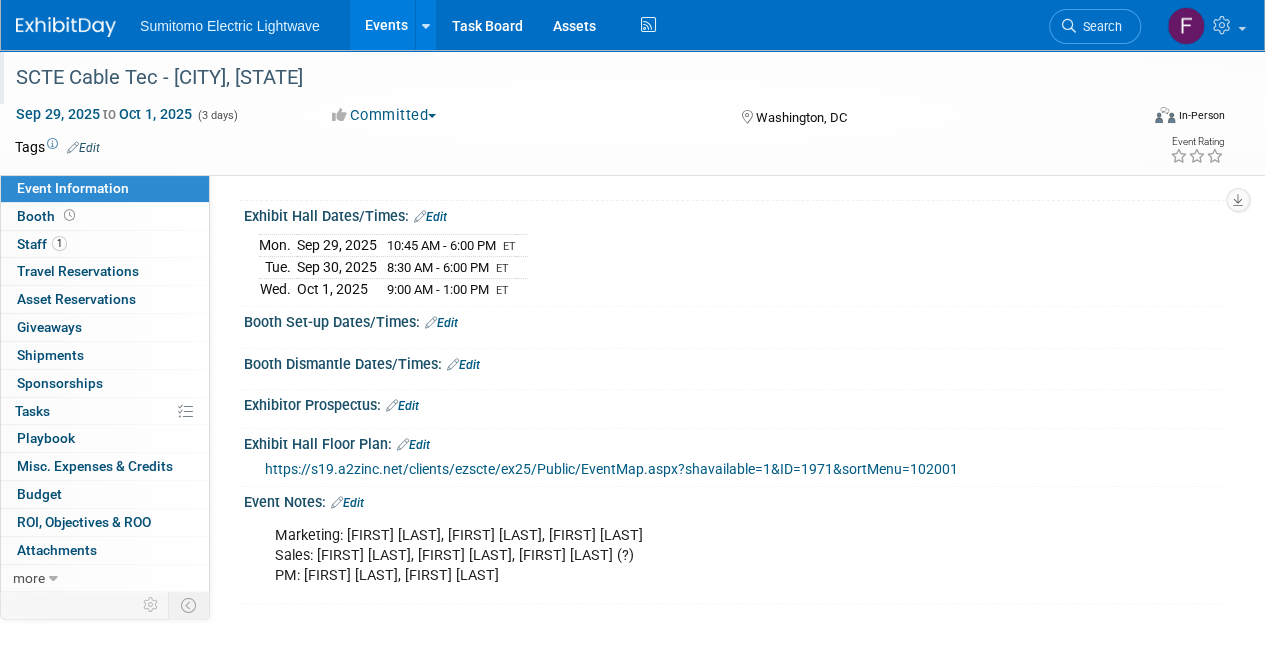 click on "SCTE Cable Tec - Washington, DC" at bounding box center [565, 78] 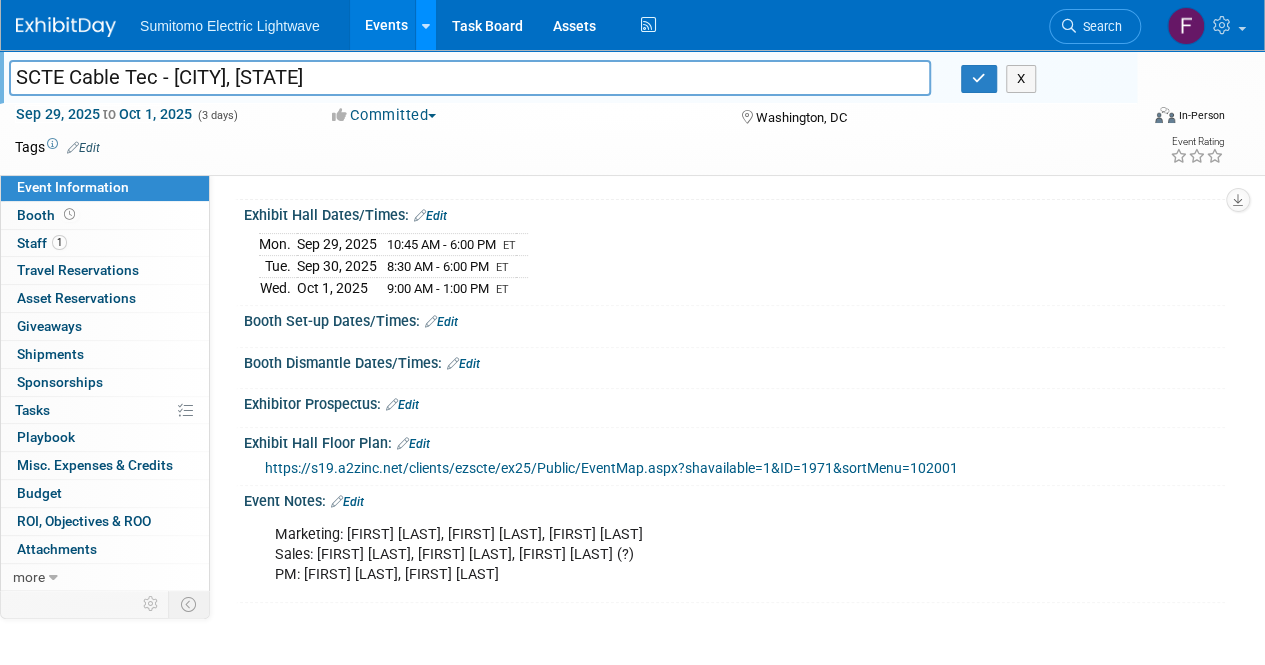click at bounding box center [425, 25] 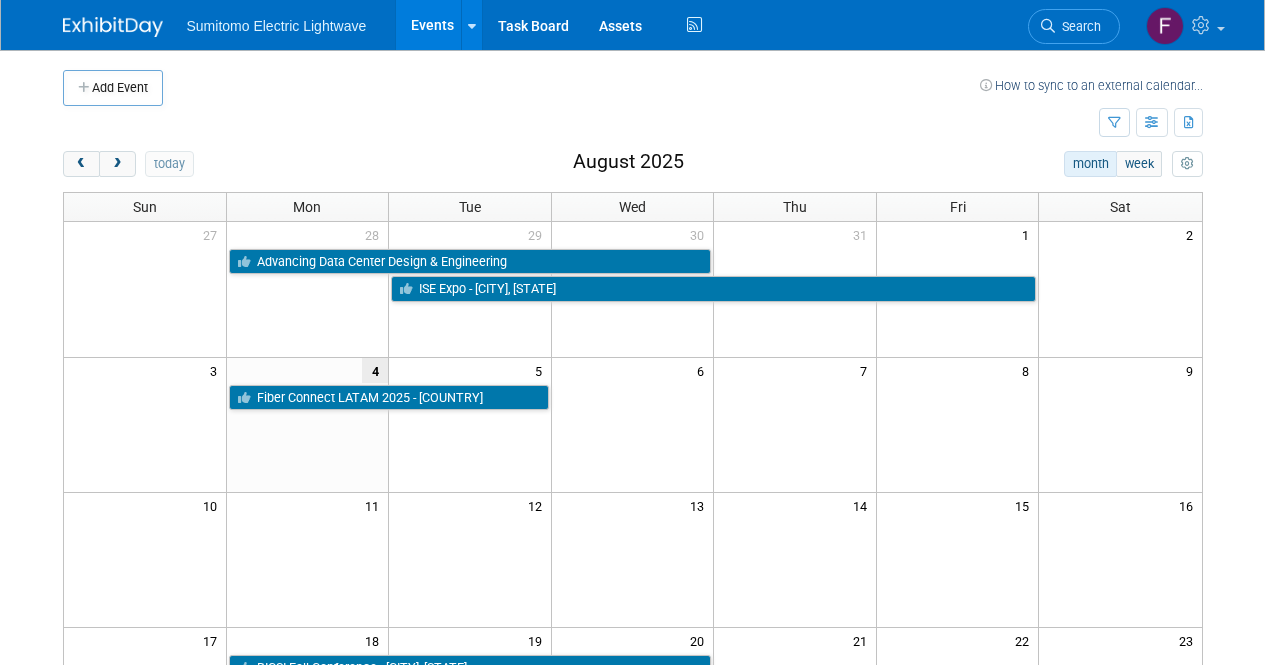 scroll, scrollTop: 353, scrollLeft: 0, axis: vertical 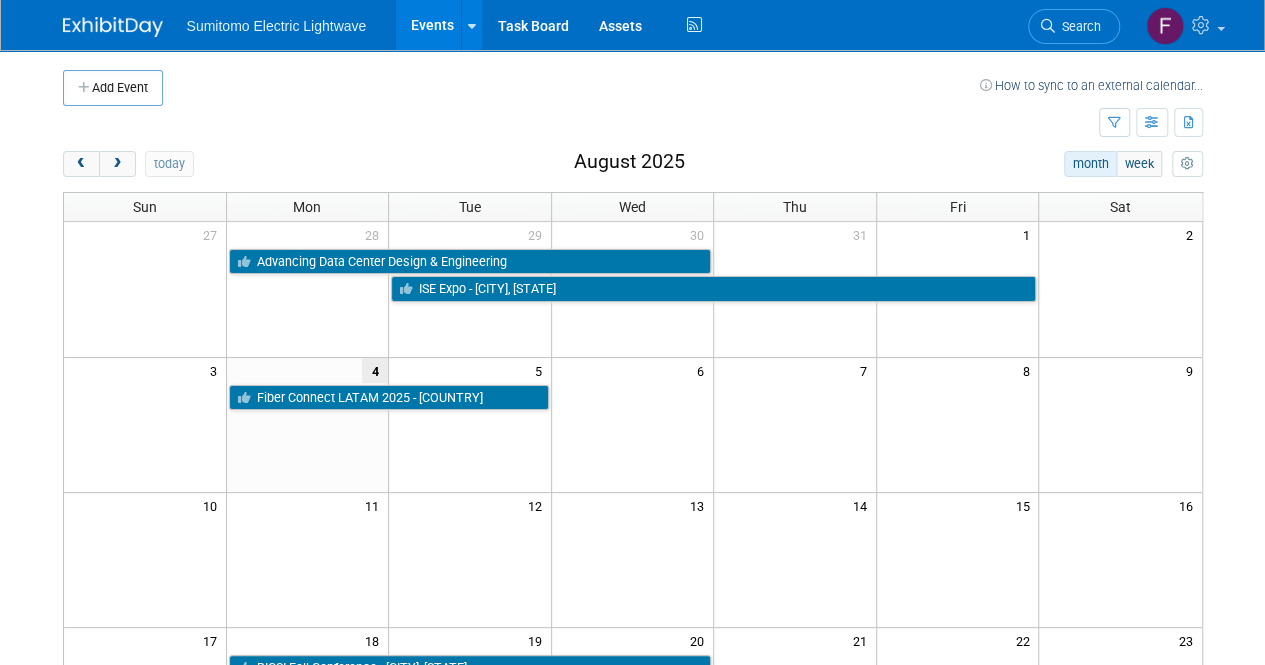 drag, startPoint x: 676, startPoint y: 387, endPoint x: 609, endPoint y: 351, distance: 76.05919 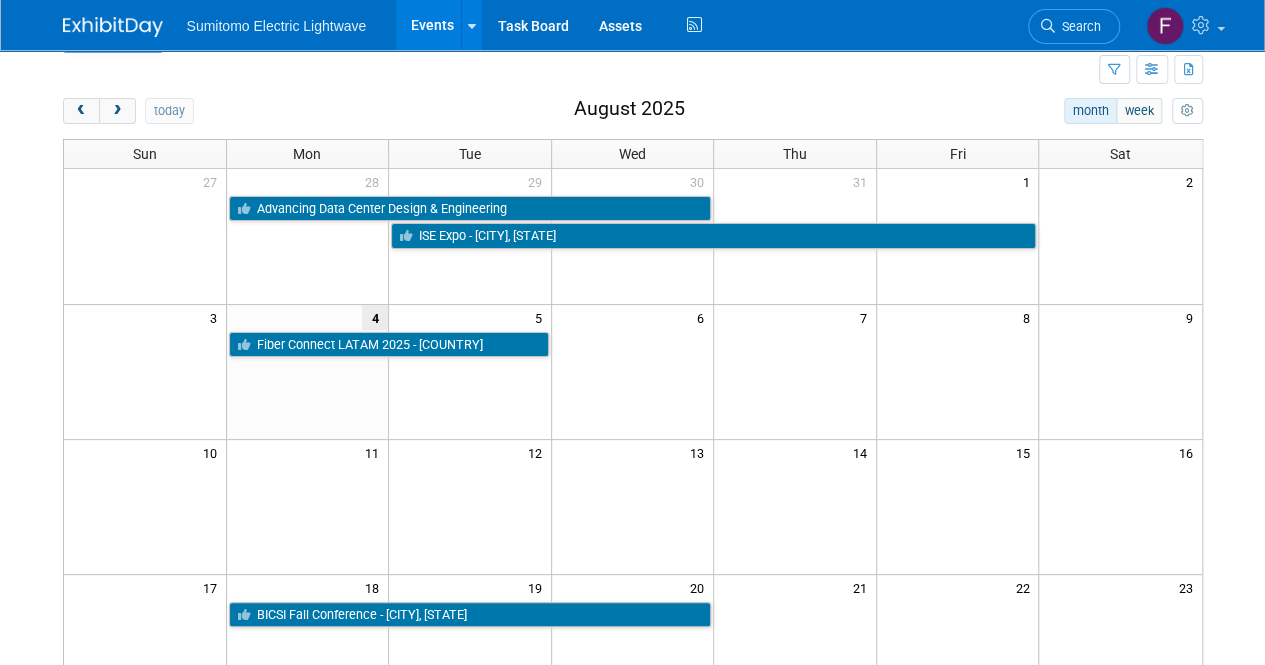 scroll, scrollTop: 52, scrollLeft: 0, axis: vertical 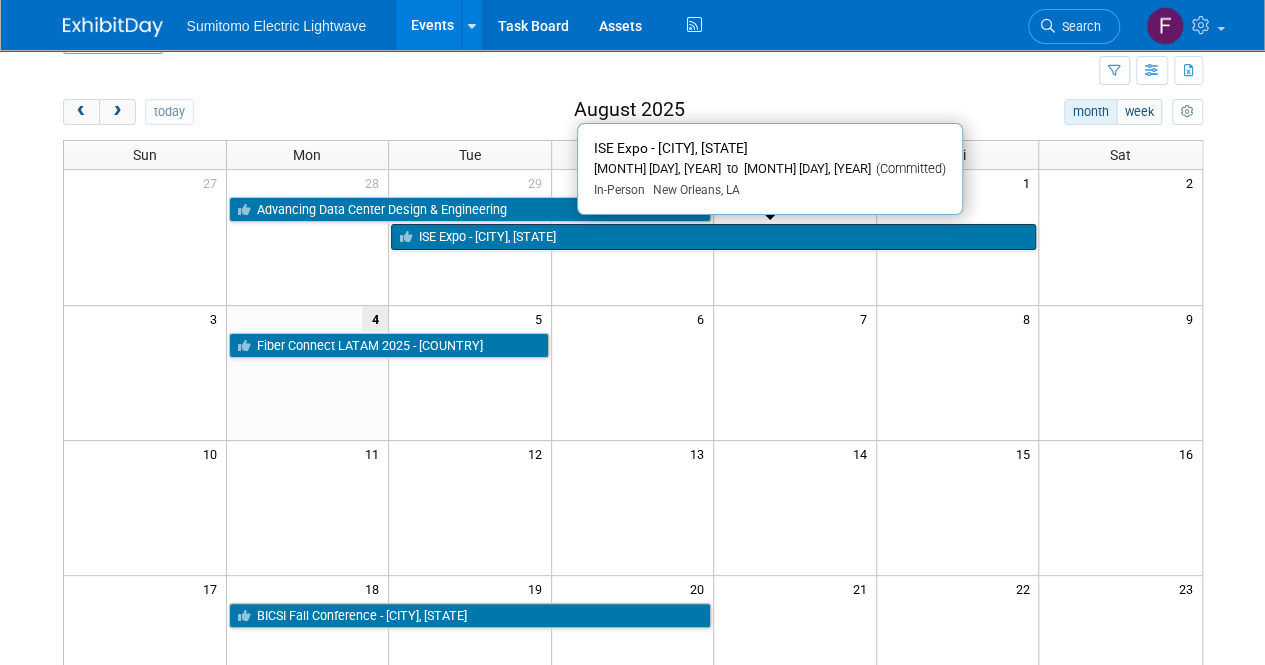 click on "ISE Expo - [CITY], [STATE]" at bounding box center [713, 237] 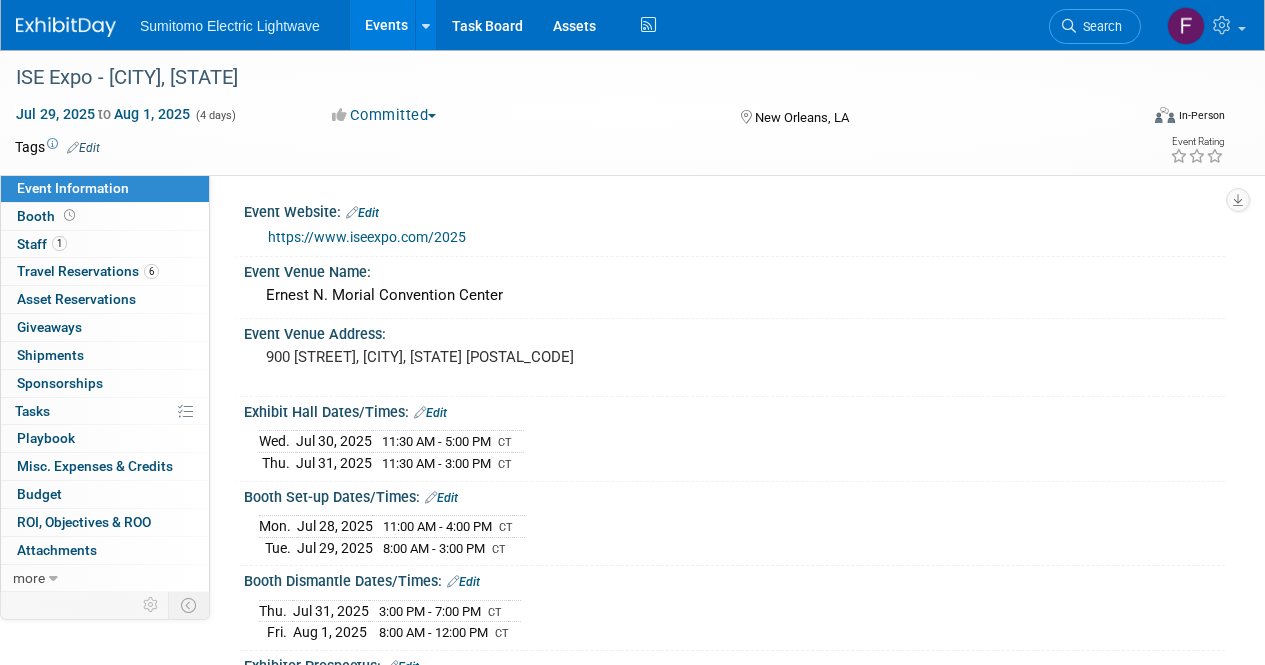 scroll, scrollTop: 0, scrollLeft: 0, axis: both 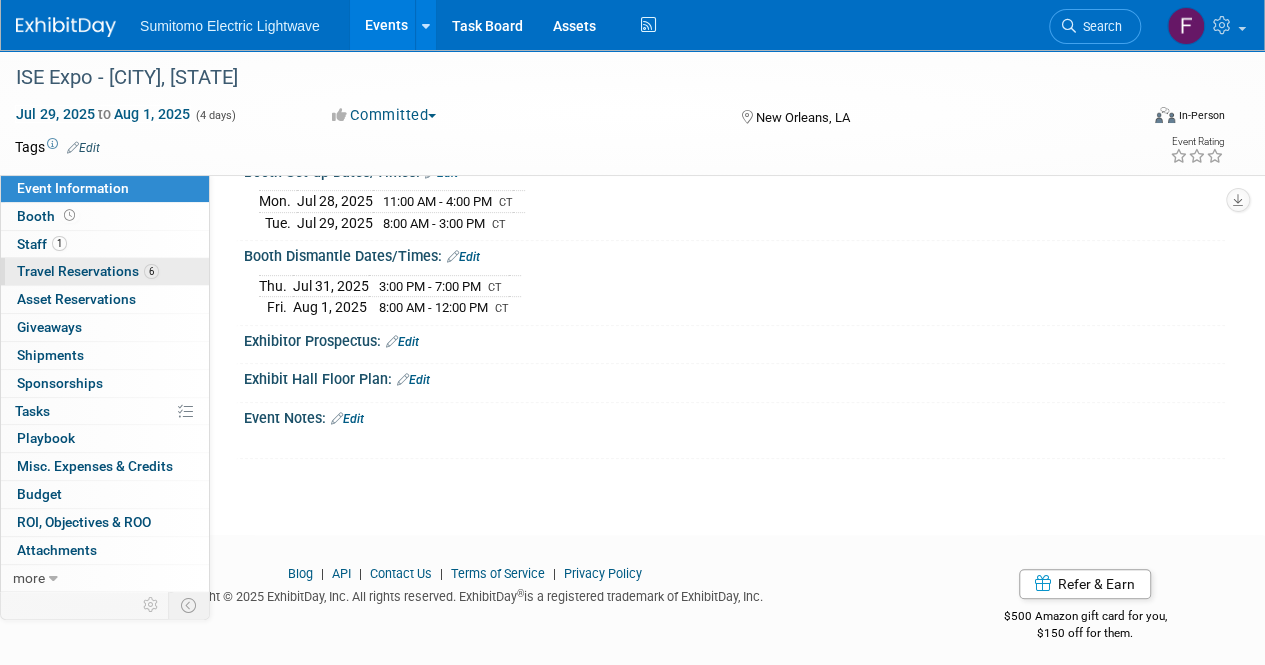 click on "Travel Reservations 6" at bounding box center (88, 271) 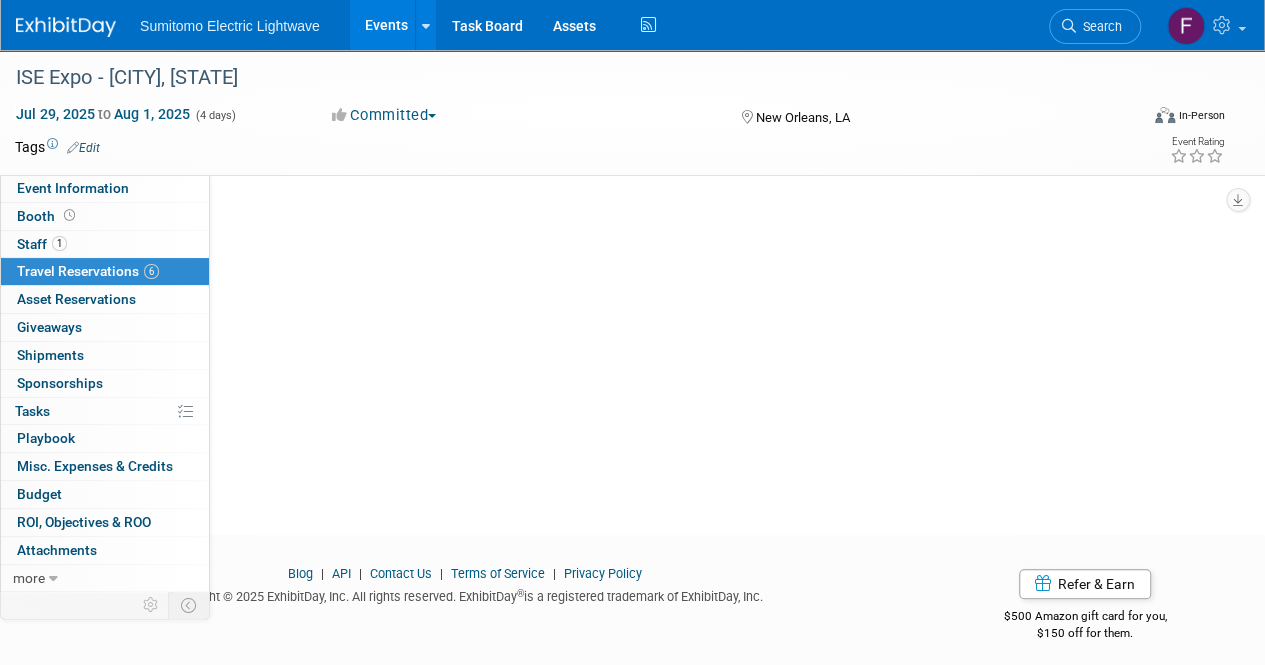scroll, scrollTop: 0, scrollLeft: 0, axis: both 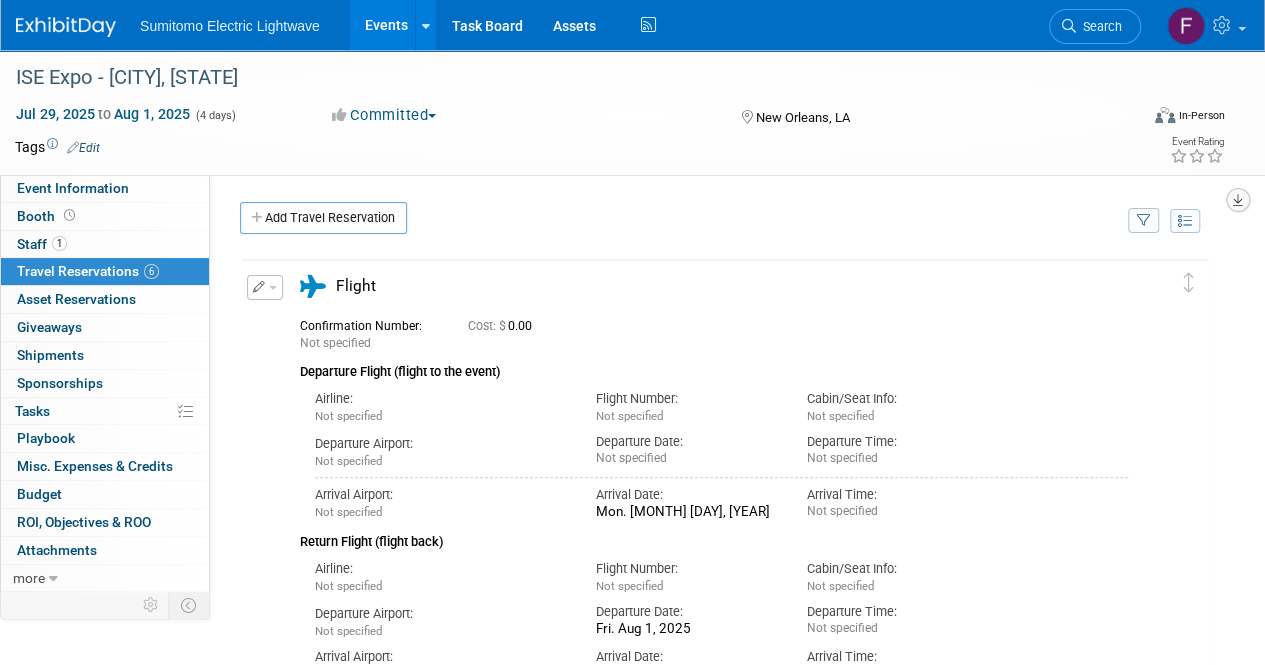 click at bounding box center (1238, 200) 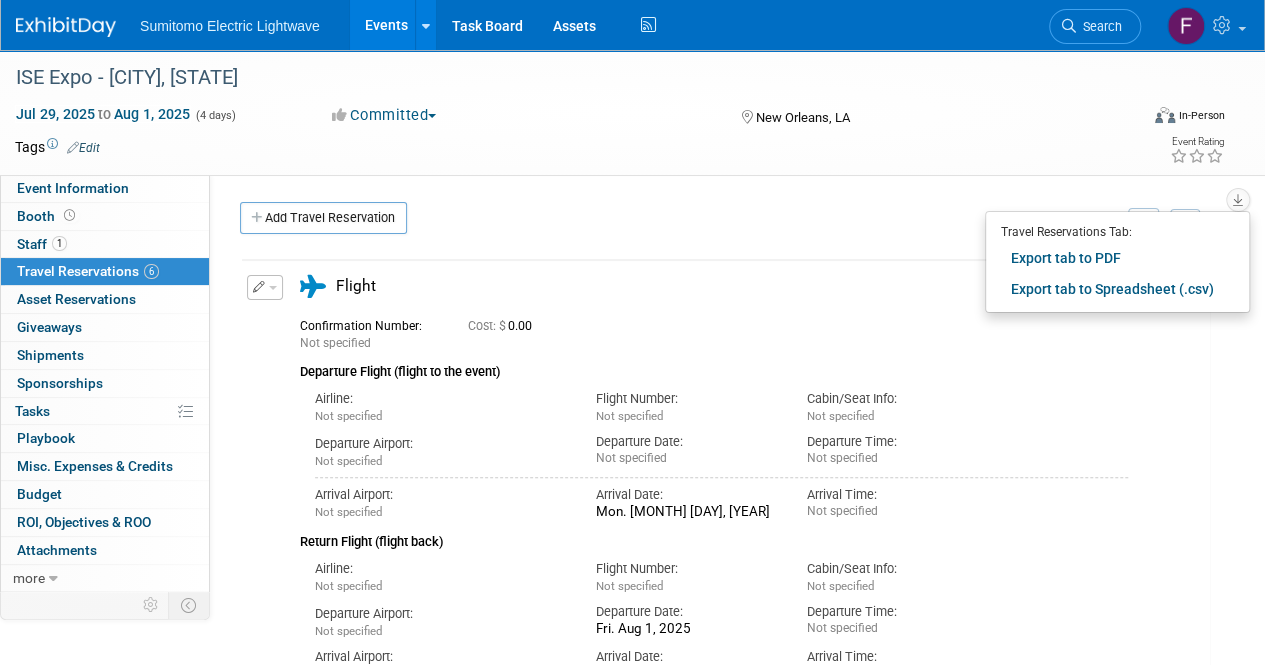 click on "Add Travel Reservation" at bounding box center [678, 220] 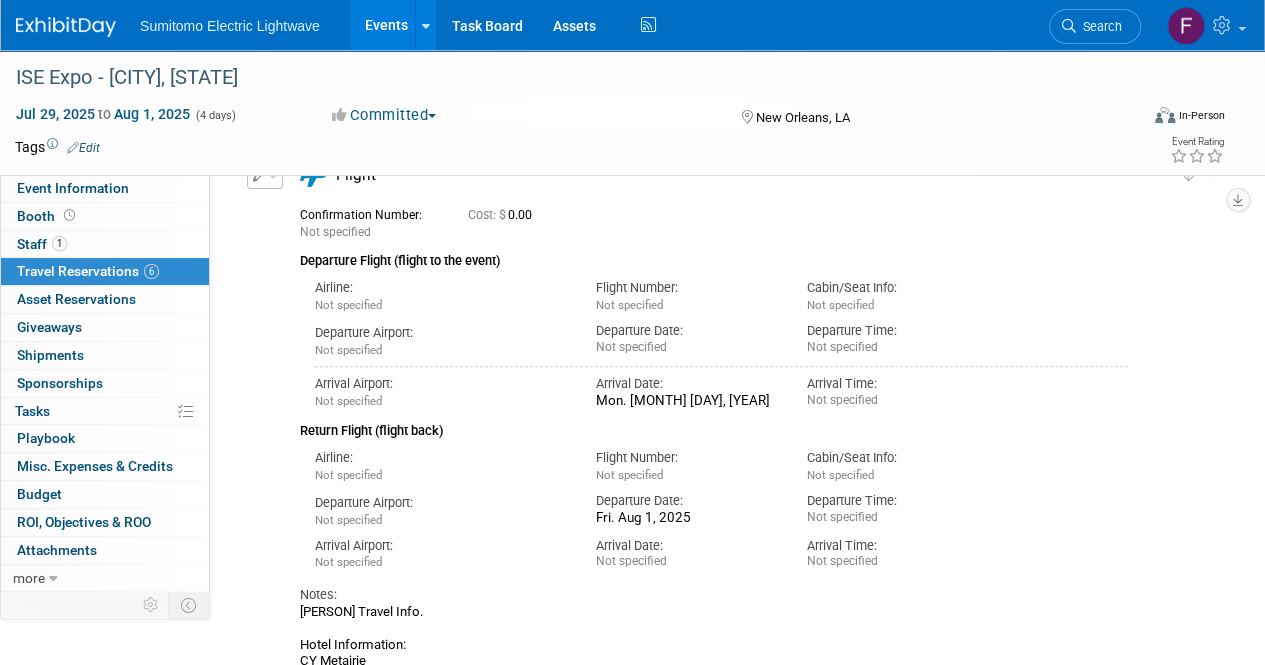 scroll, scrollTop: 0, scrollLeft: 0, axis: both 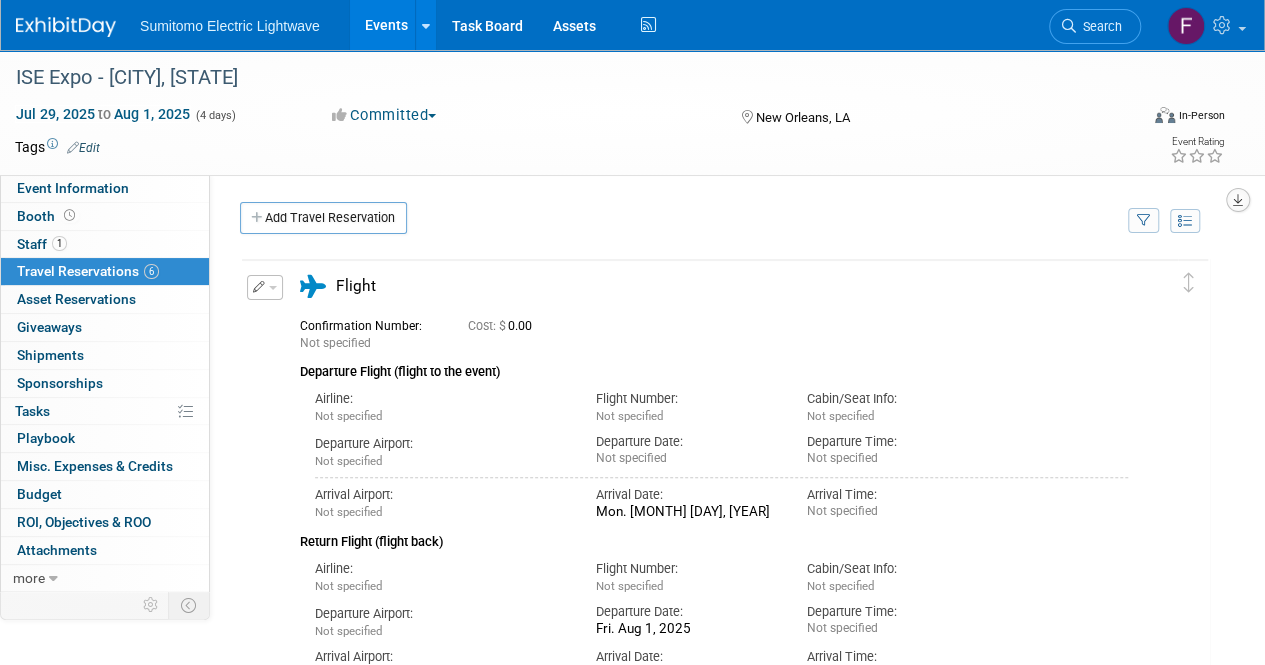 click at bounding box center [1238, 200] 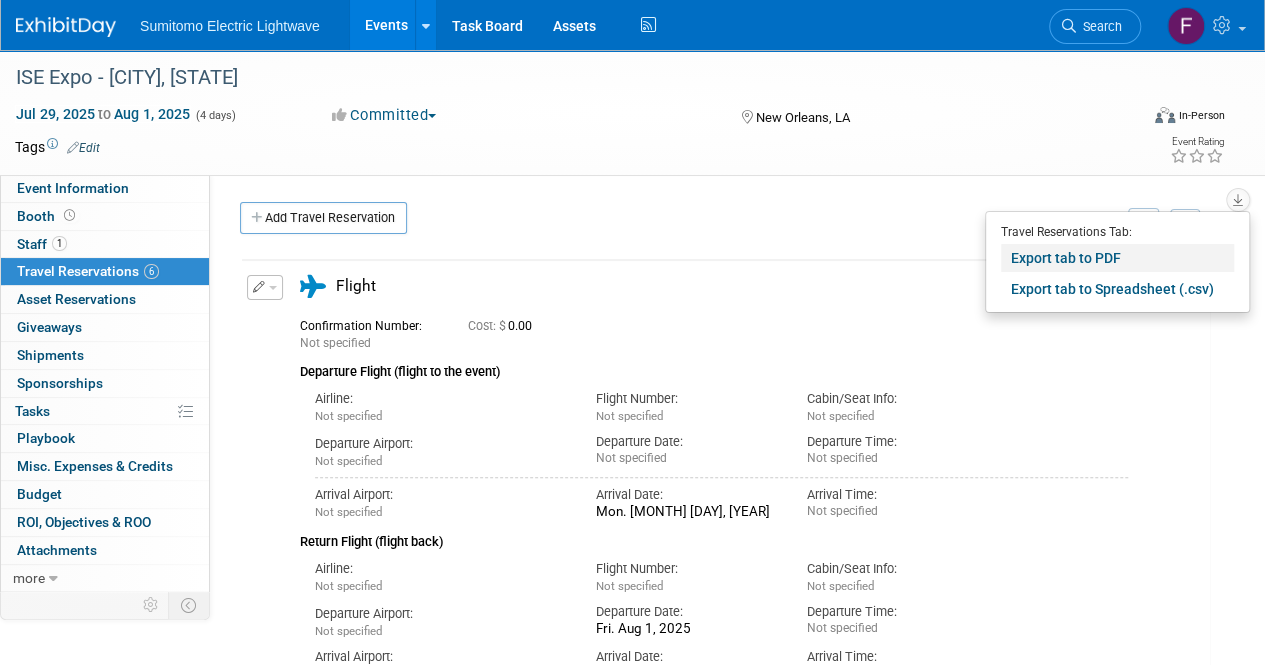 click on "Export tab to PDF" at bounding box center (1117, 258) 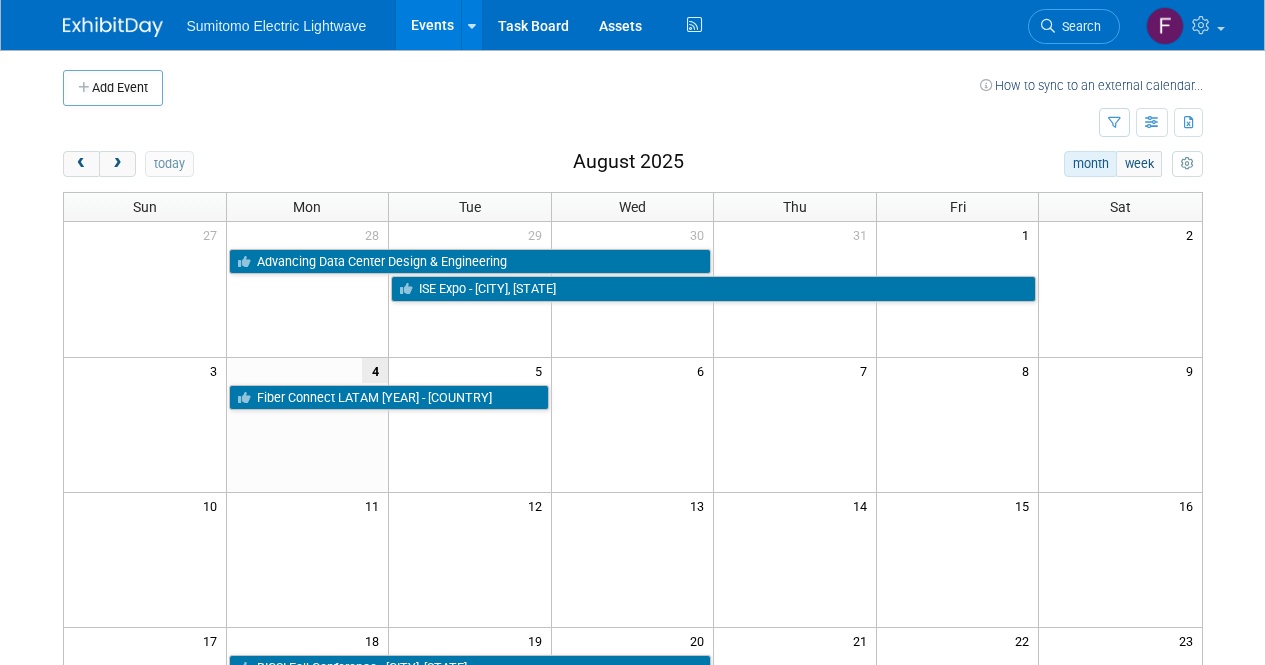 scroll, scrollTop: 52, scrollLeft: 0, axis: vertical 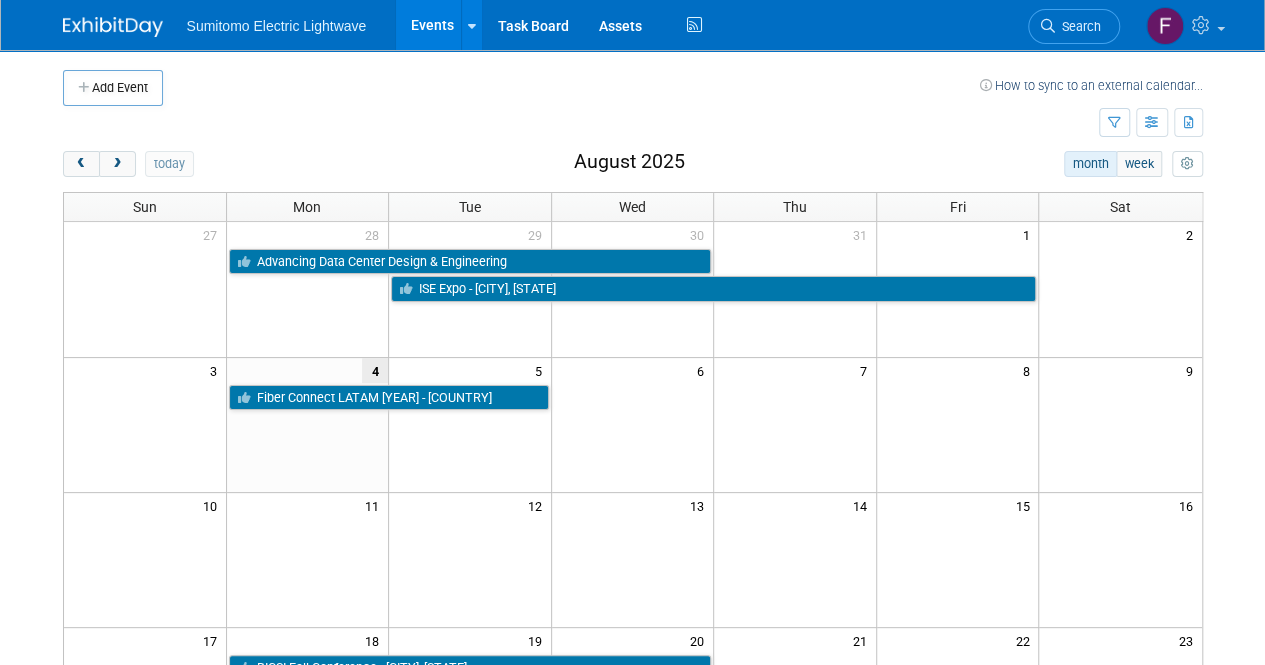 click at bounding box center (581, 123) 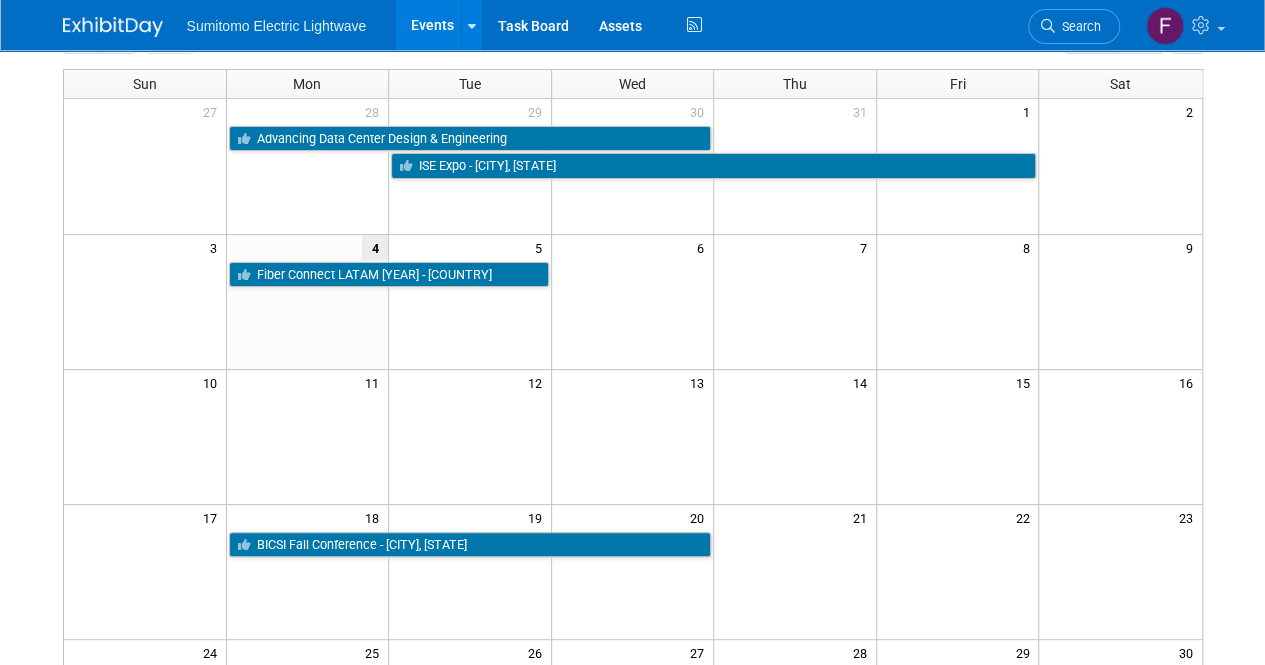 scroll, scrollTop: 122, scrollLeft: 0, axis: vertical 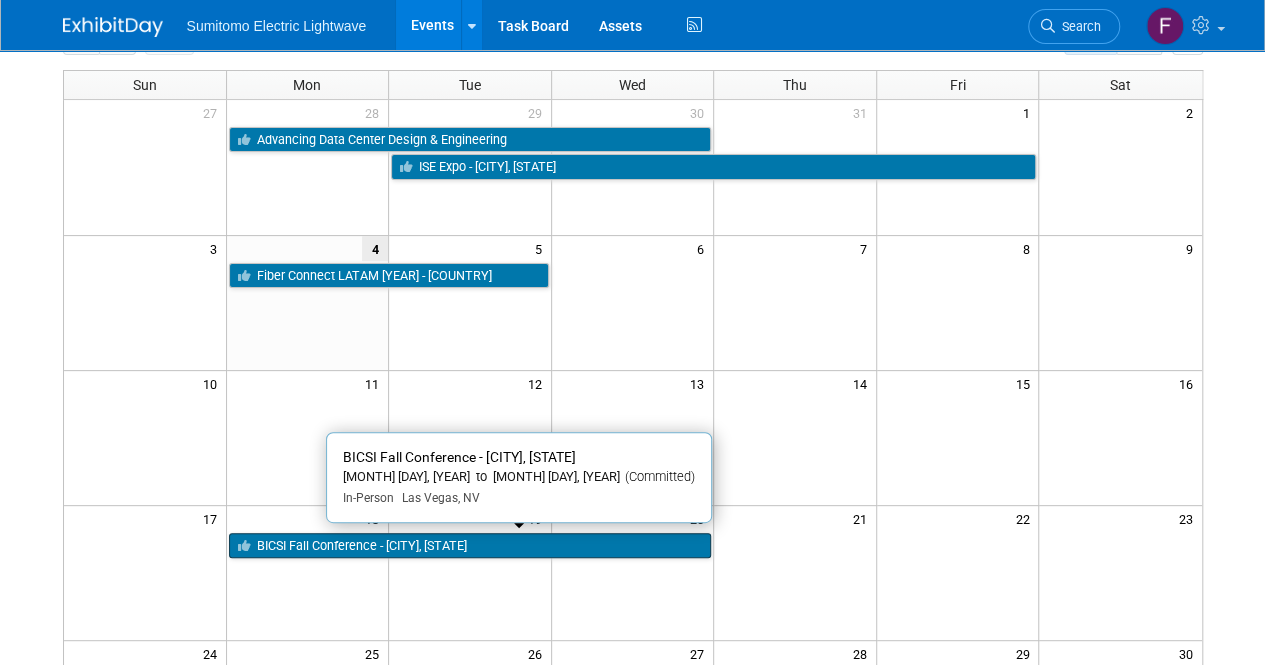 click on "BICSI Fall Conference - Las Vegas, [STATE]" at bounding box center [470, 546] 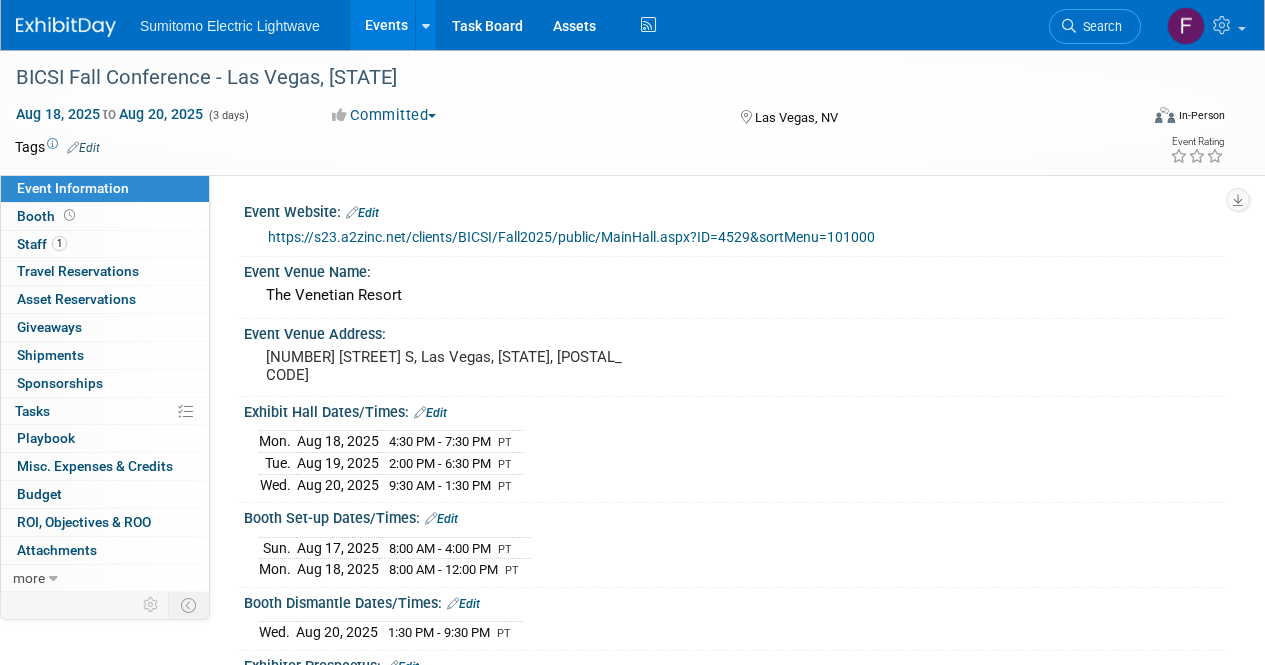 scroll, scrollTop: 0, scrollLeft: 0, axis: both 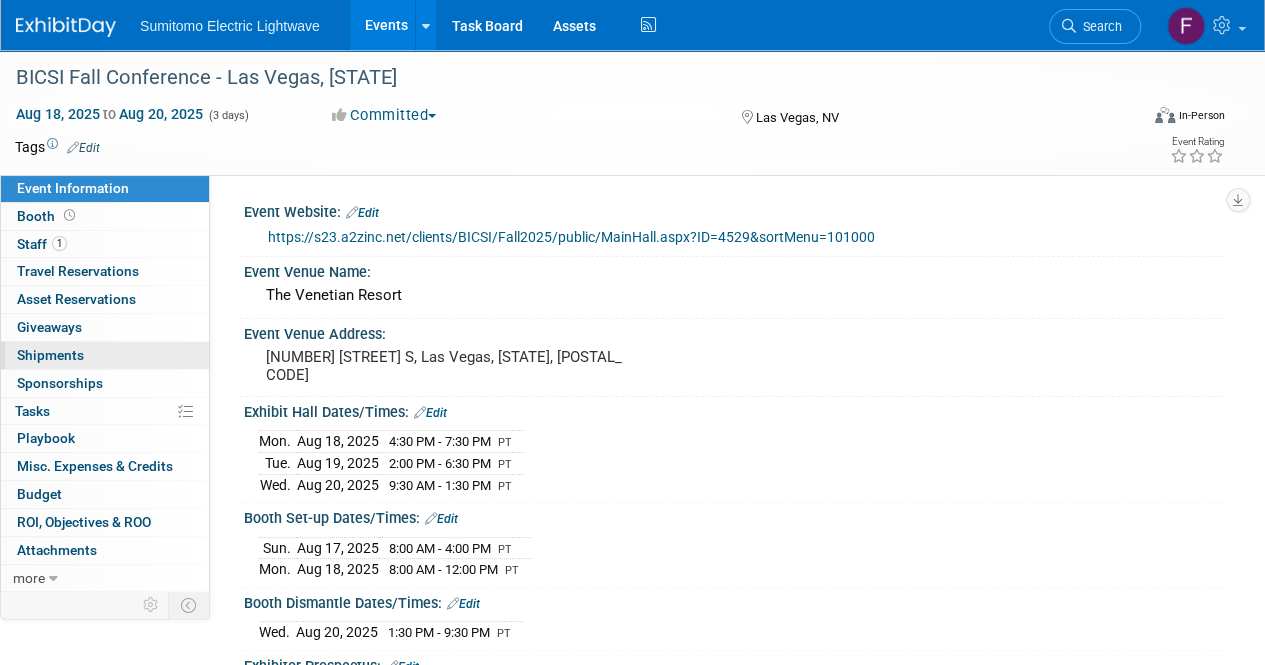 click on "0
Shipments 0" at bounding box center (105, 355) 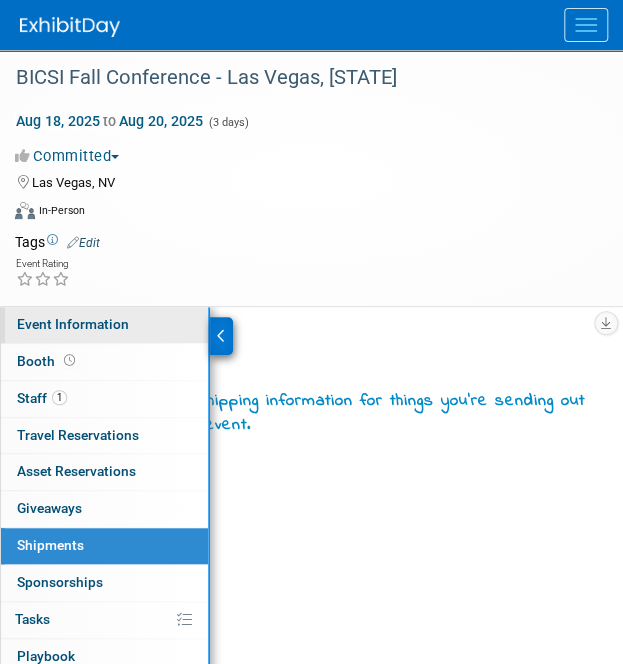 click on "Event Information" at bounding box center [73, 324] 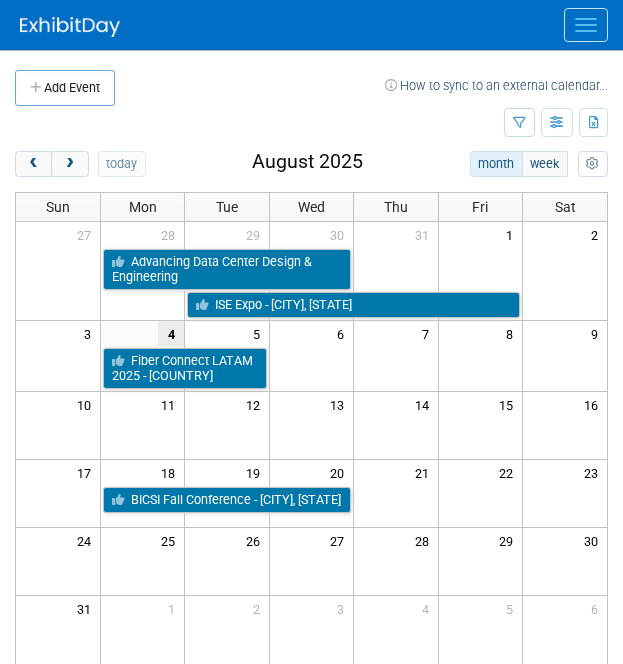 scroll, scrollTop: 122, scrollLeft: 0, axis: vertical 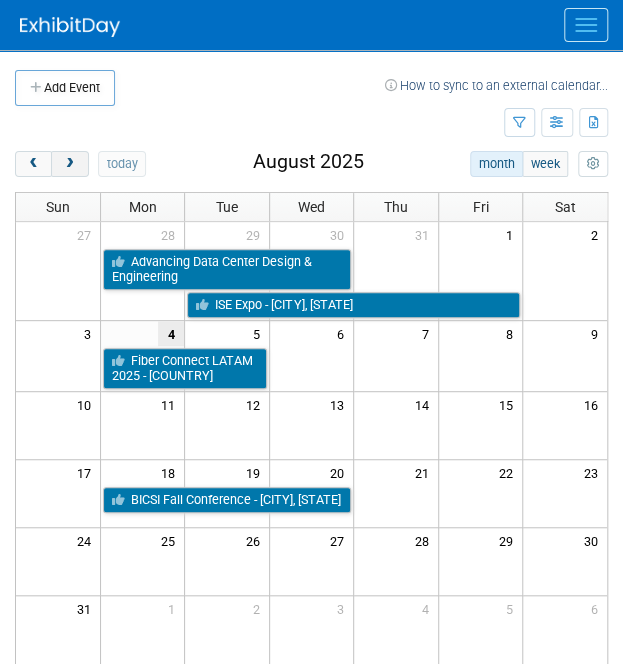 click at bounding box center (69, 164) 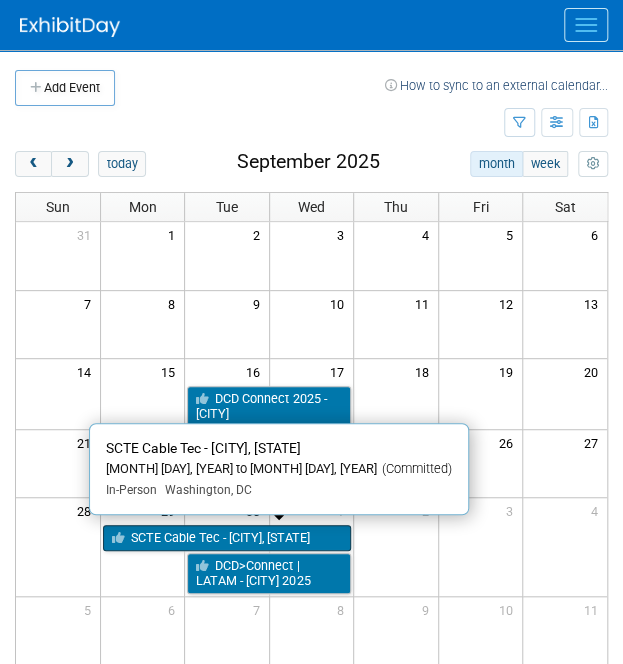 click on "[EVENT] - [CITY], [STATE]" at bounding box center [227, 538] 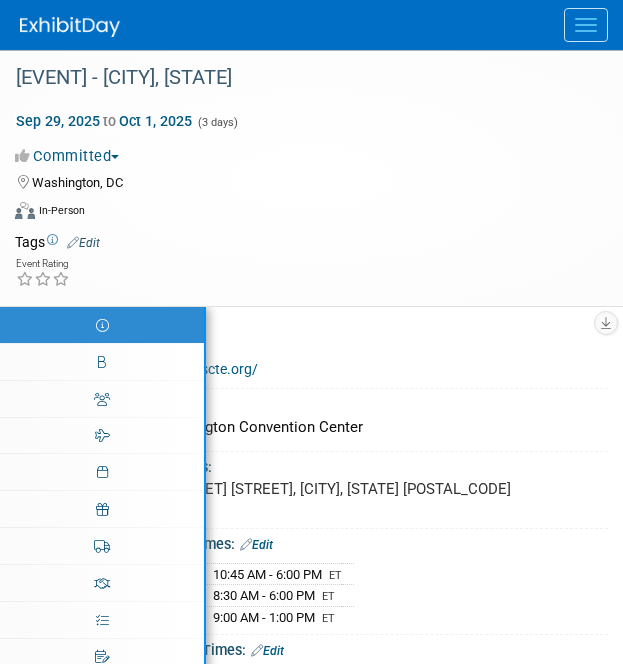scroll, scrollTop: 0, scrollLeft: 0, axis: both 